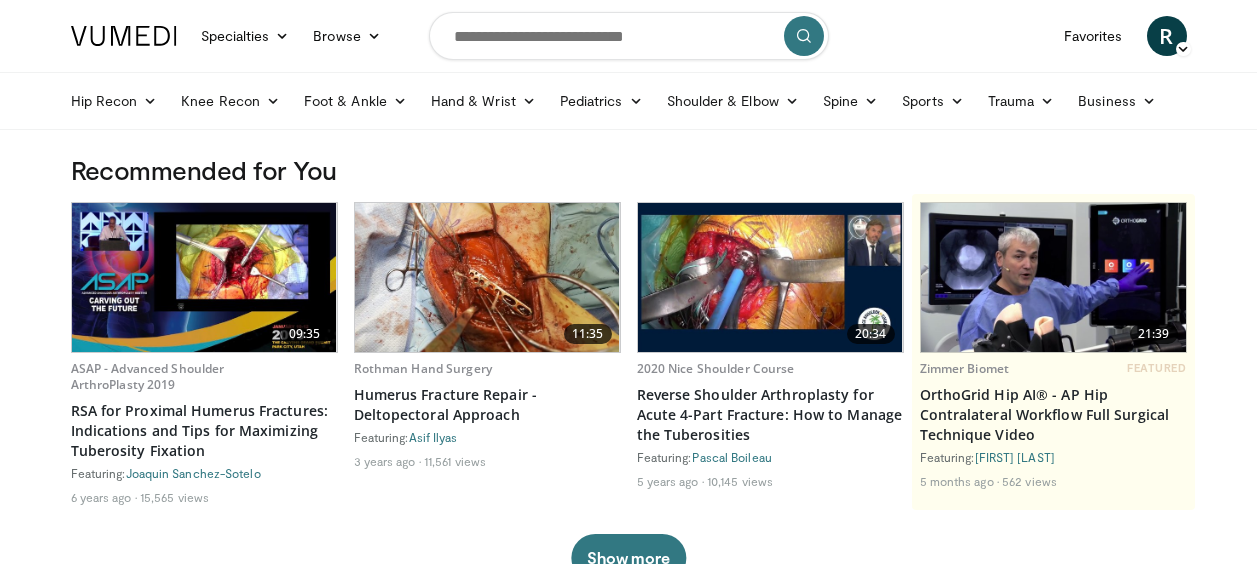 scroll, scrollTop: 0, scrollLeft: 0, axis: both 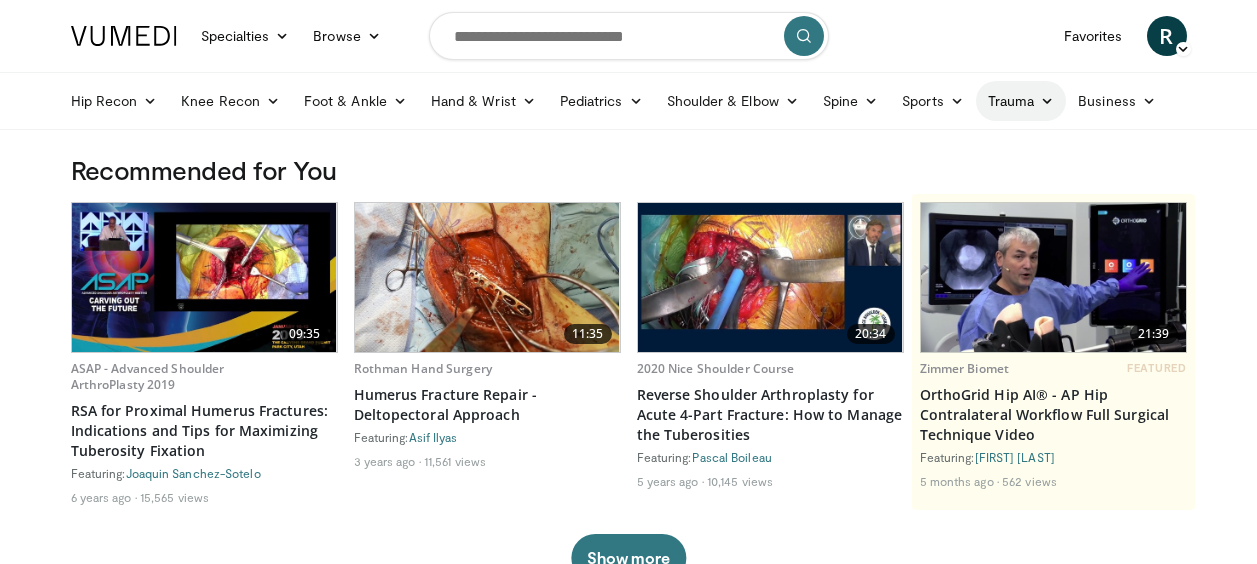 click on "Trauma" at bounding box center [1021, 101] 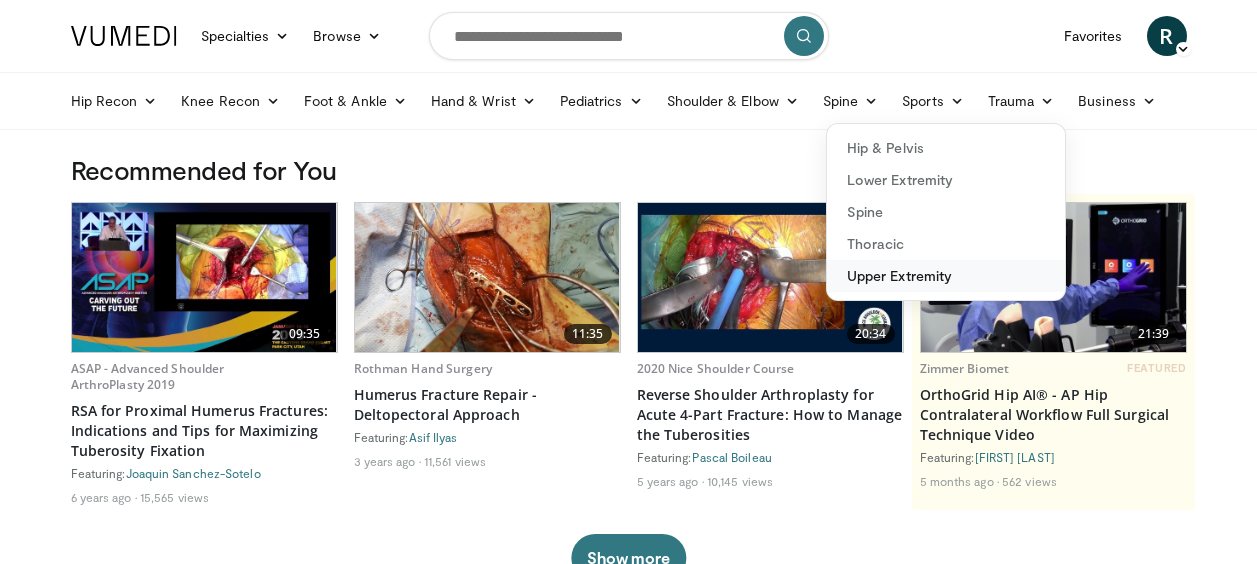 click on "Upper Extremity" at bounding box center (946, 276) 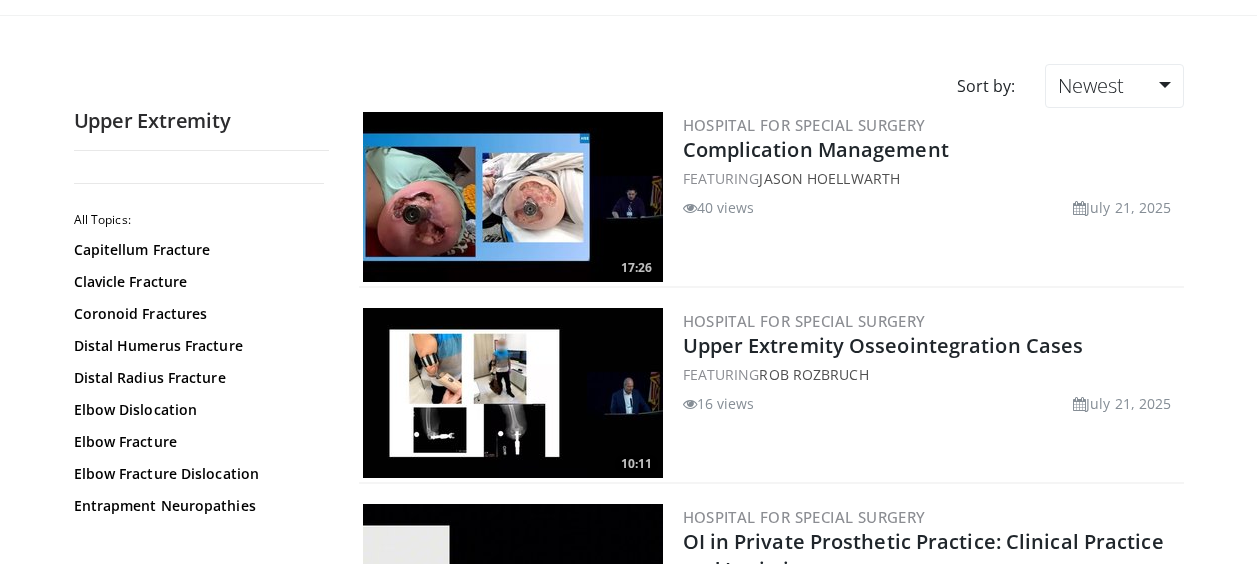 scroll, scrollTop: 115, scrollLeft: 0, axis: vertical 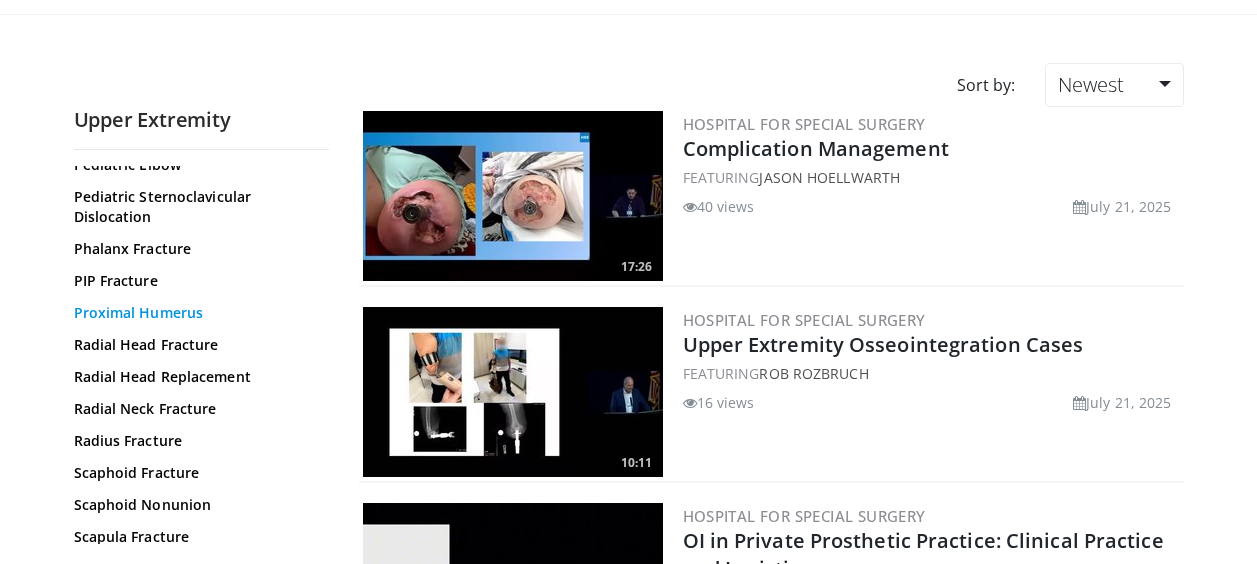 click on "Proximal Humerus" at bounding box center (196, 313) 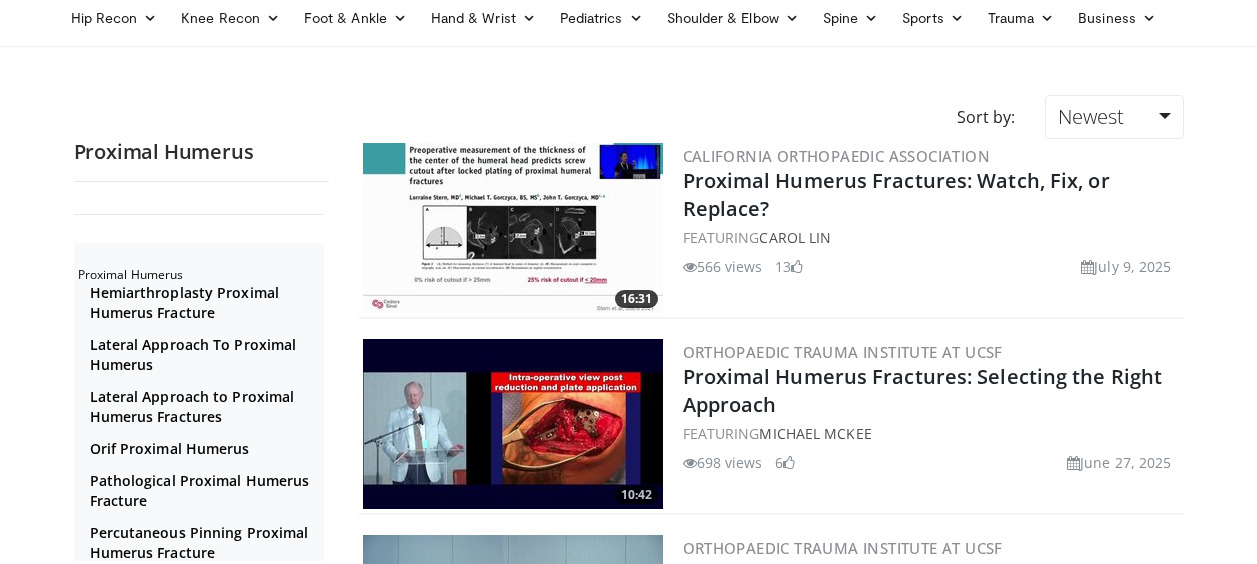 scroll, scrollTop: 0, scrollLeft: 0, axis: both 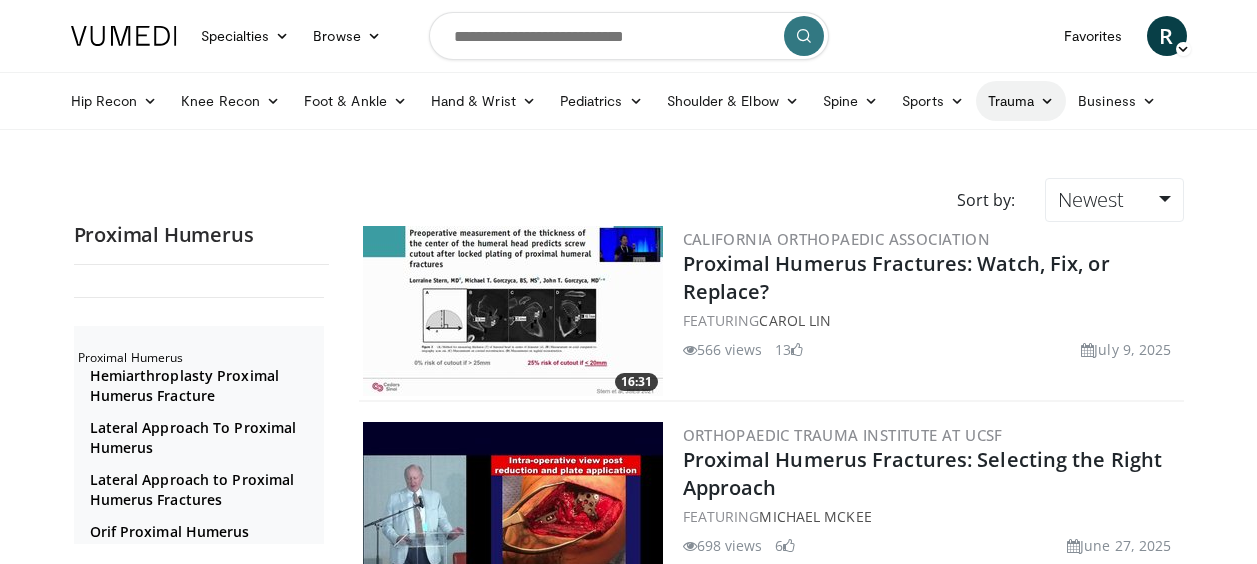 click on "Trauma" at bounding box center (1021, 101) 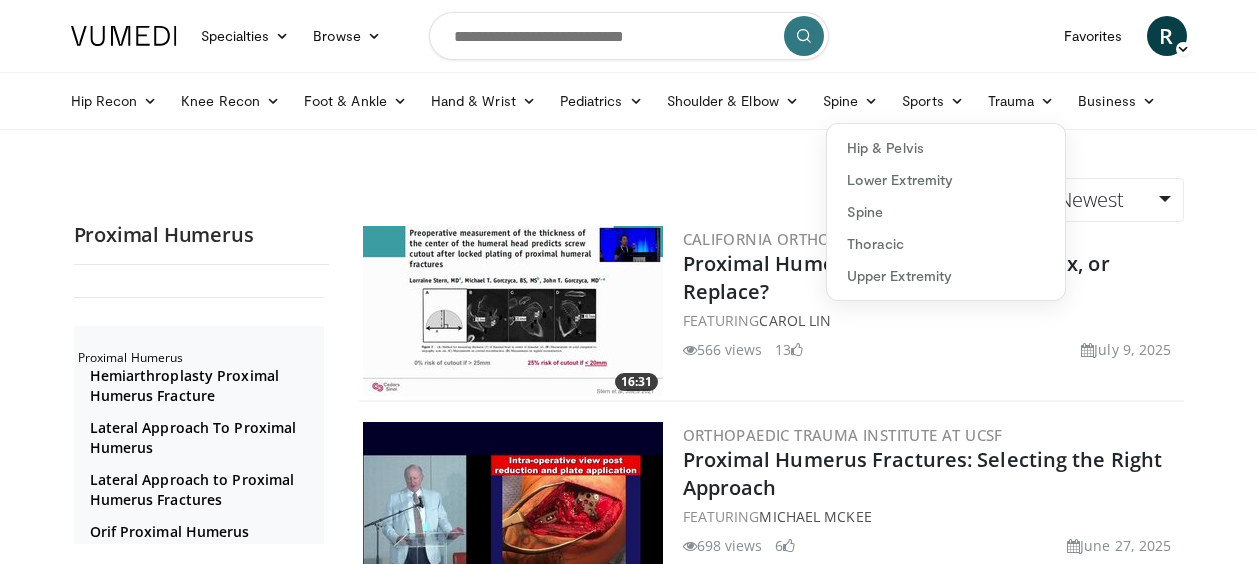 click on "Specialties
Adult & Family Medicine
Allergy, Asthma, Immunology
Anesthesiology
Cardiology
Dental
Dermatology
Endocrinology
Gastroenterology & Hepatology
General Surgery
Hematology & Oncology
Infectious Disease
Nephrology
Neurology
Neurosurgery
Obstetrics & Gynecology
Ophthalmology
Oral Maxillofacial
Orthopaedics
Otolaryngology
Pediatrics
Plastic Surgery
Podiatry
Psychiatry
Pulmonology
Radiation Oncology
Radiology
Rheumatology
Urology" at bounding box center [628, 2691] 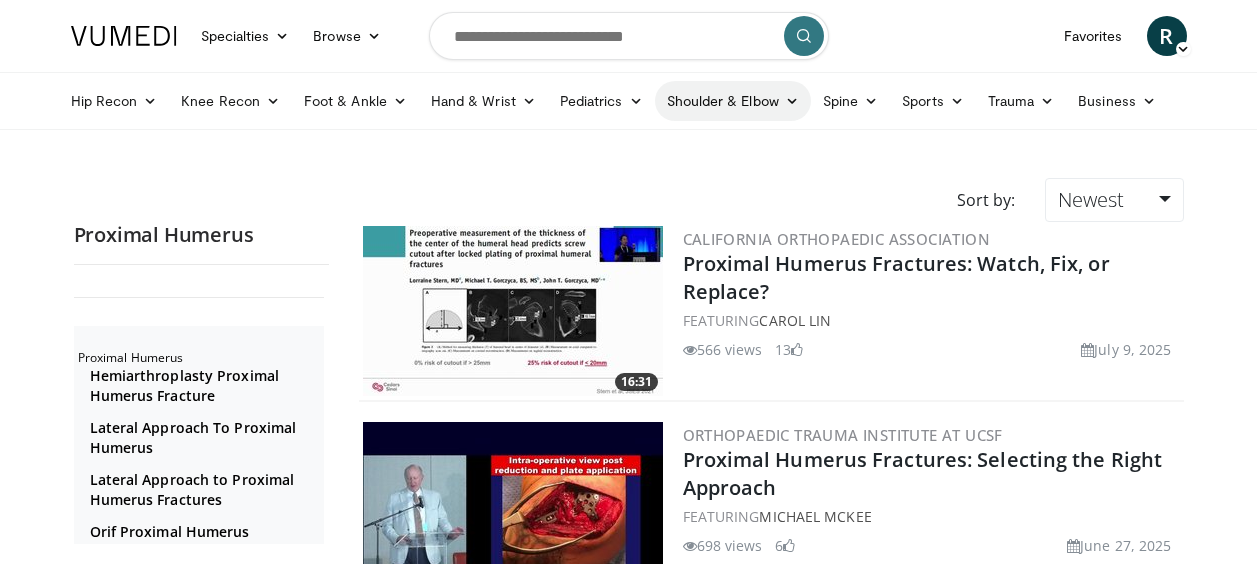 click on "Shoulder & Elbow" at bounding box center [733, 101] 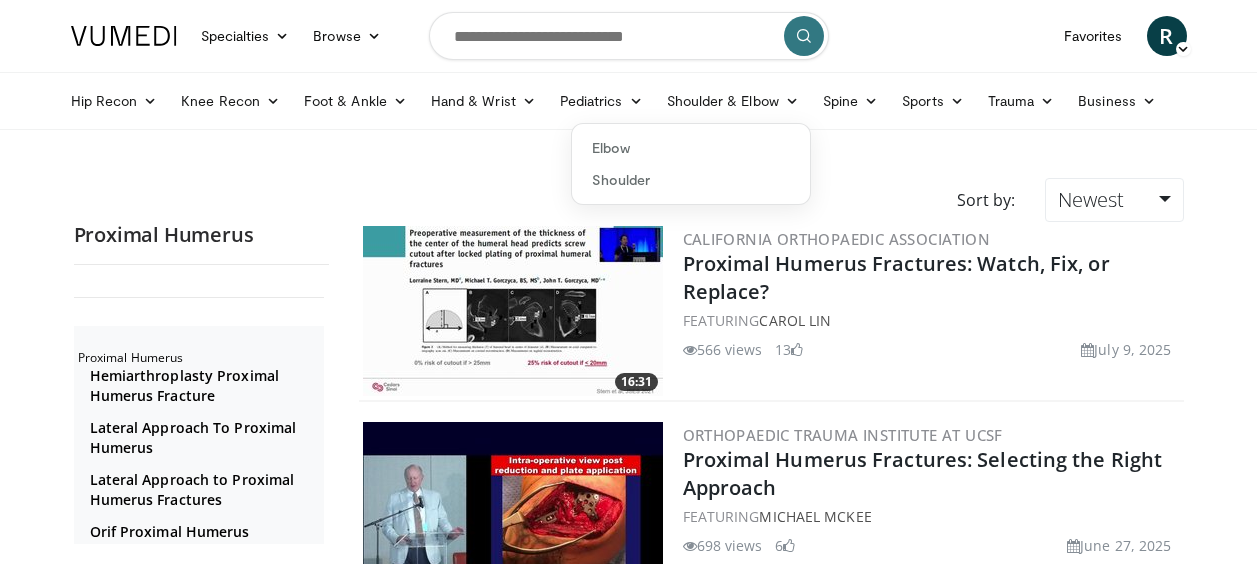 click on "Sort by:
Newest
Relevance
Thumbs Up
Comments
Views
Newest
Oldest" at bounding box center [629, 200] 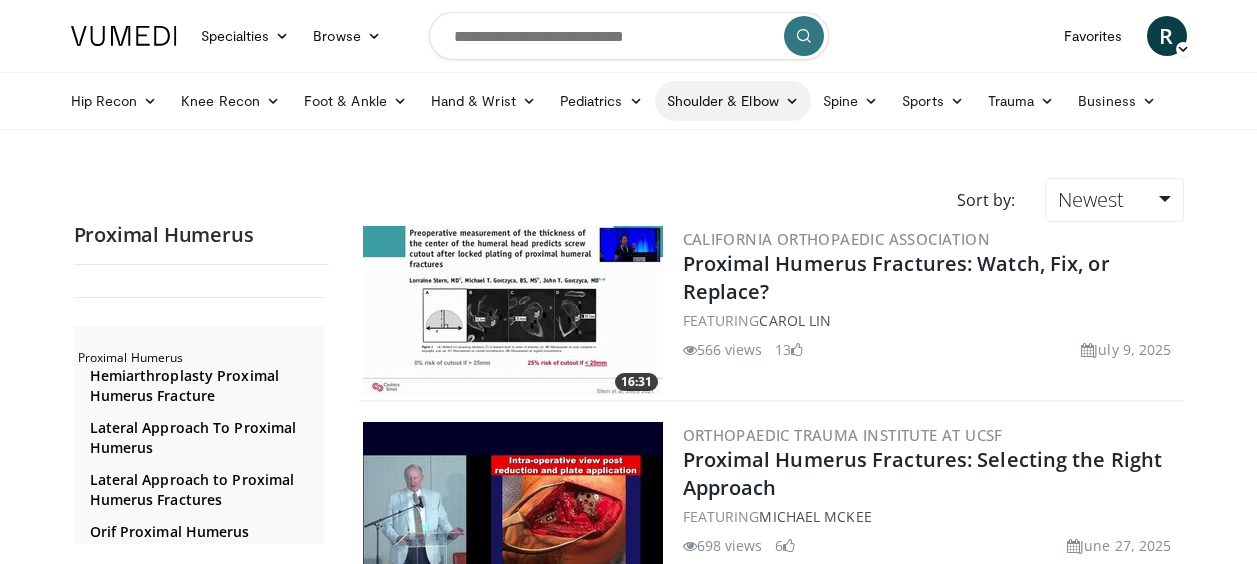 click on "Shoulder & Elbow" at bounding box center (733, 101) 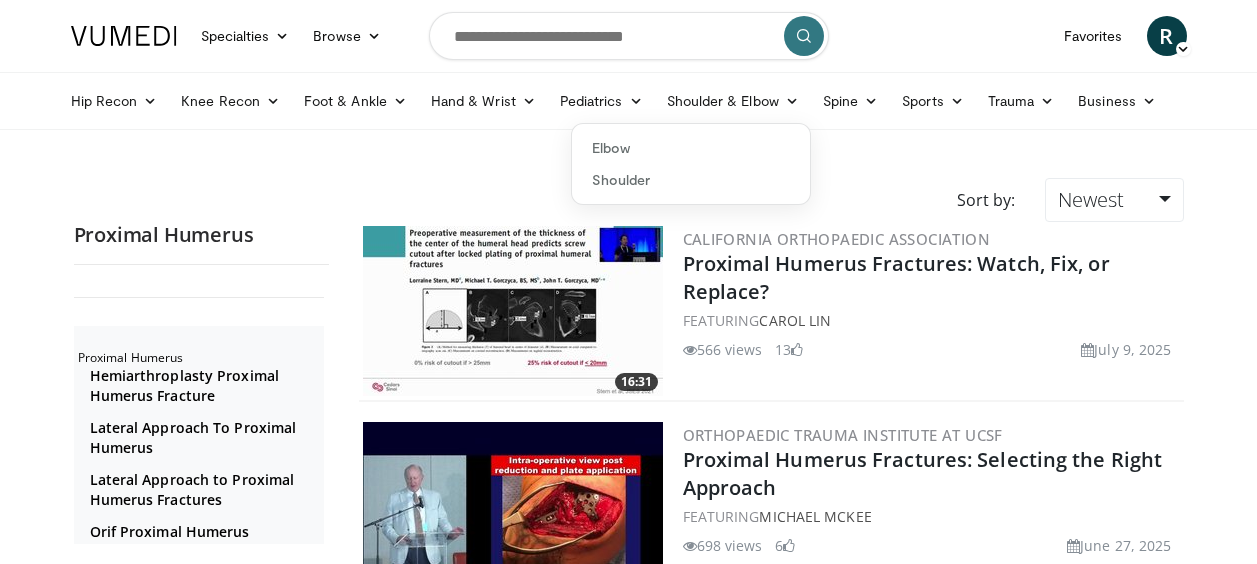 click on "Sort by:
Newest
Relevance
Thumbs Up
Comments
Views
Newest
Oldest" at bounding box center (629, 200) 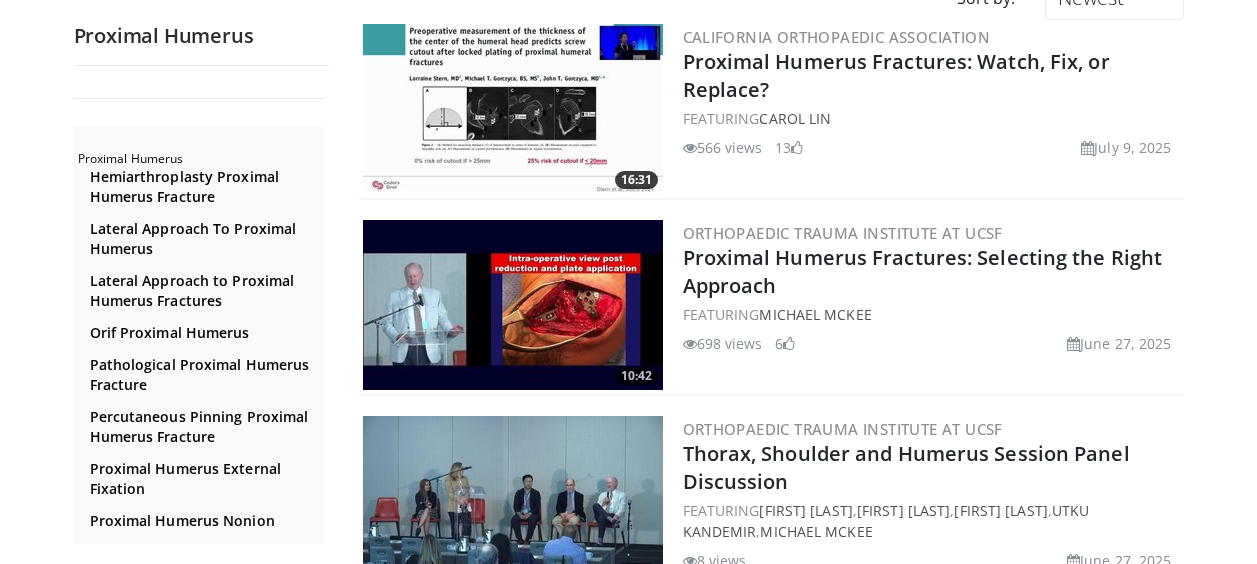 scroll, scrollTop: 203, scrollLeft: 0, axis: vertical 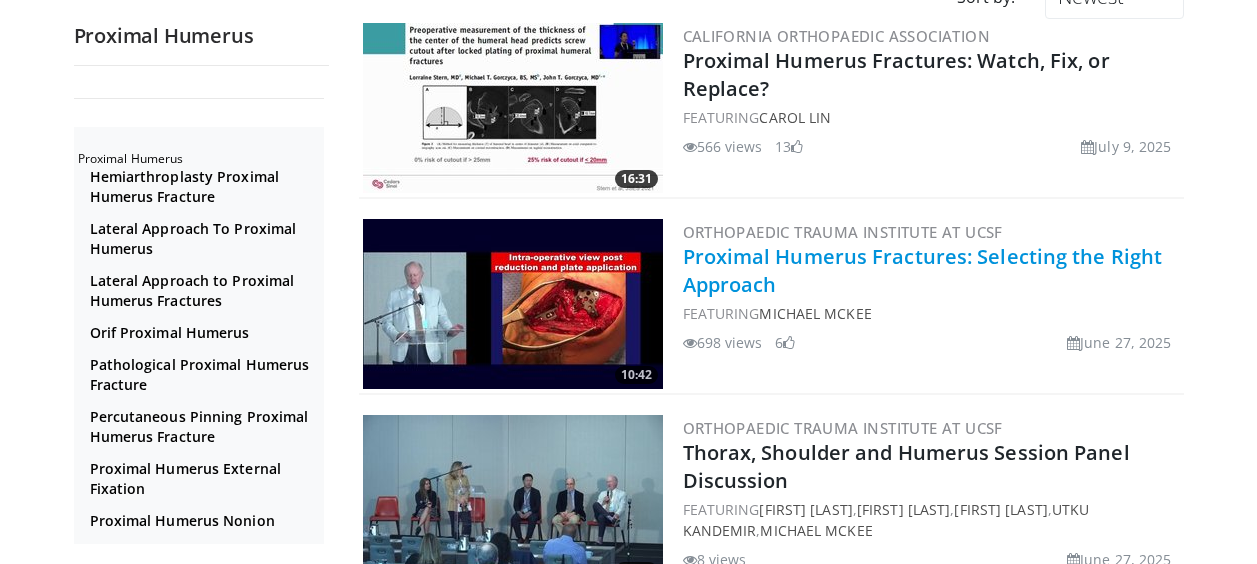 click on "Proximal Humerus Fractures: Selecting the Right Approach" at bounding box center (923, 270) 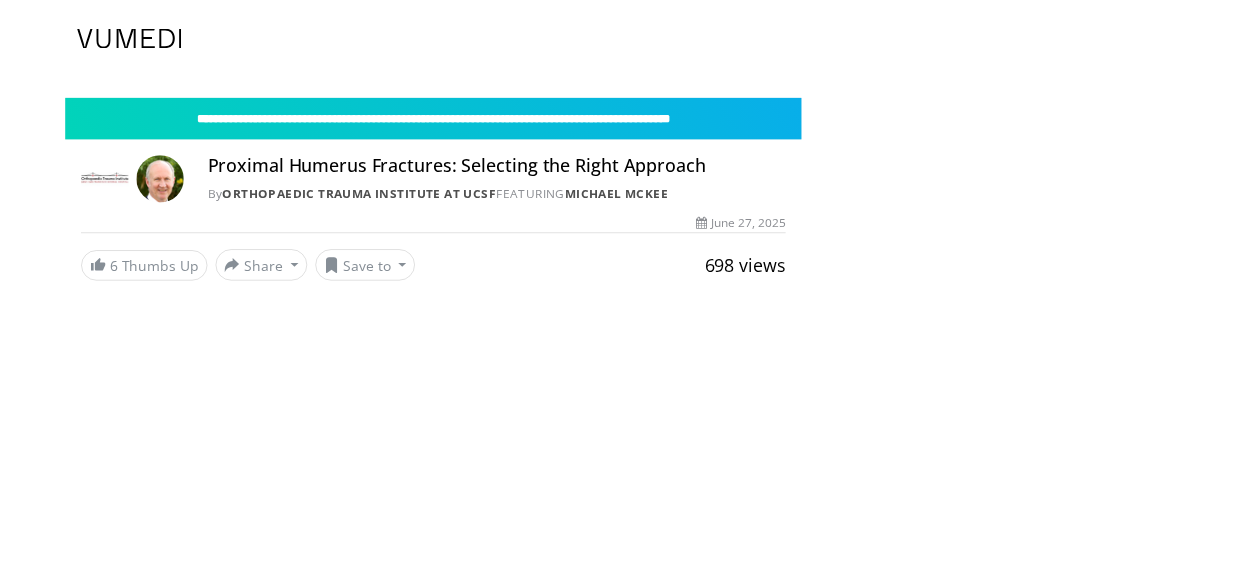 scroll, scrollTop: 0, scrollLeft: 0, axis: both 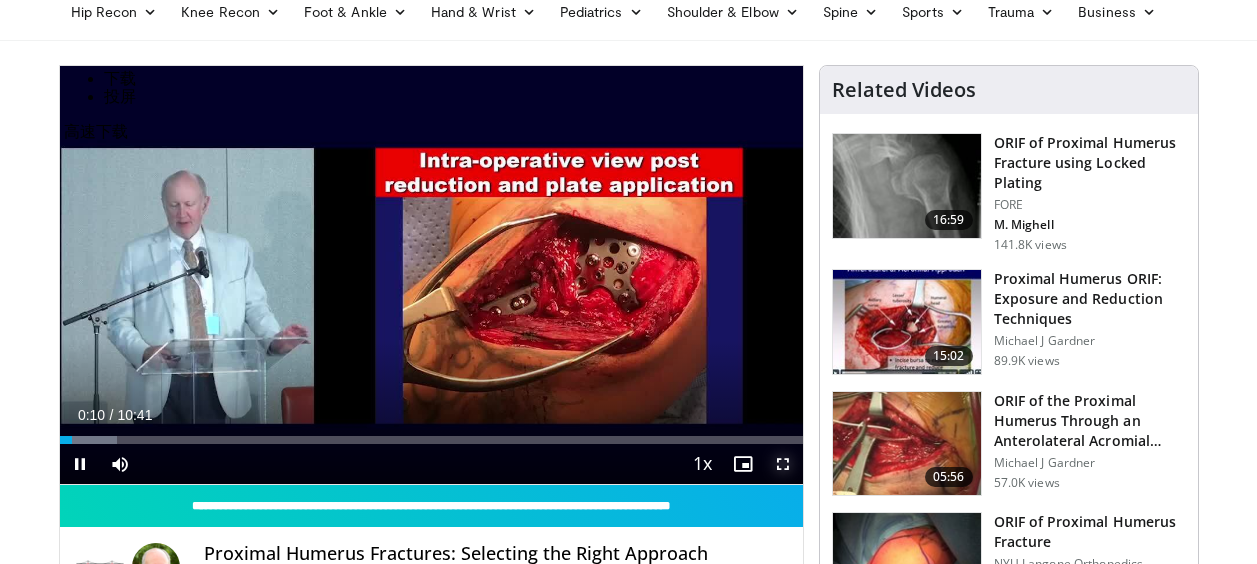 click at bounding box center (783, 464) 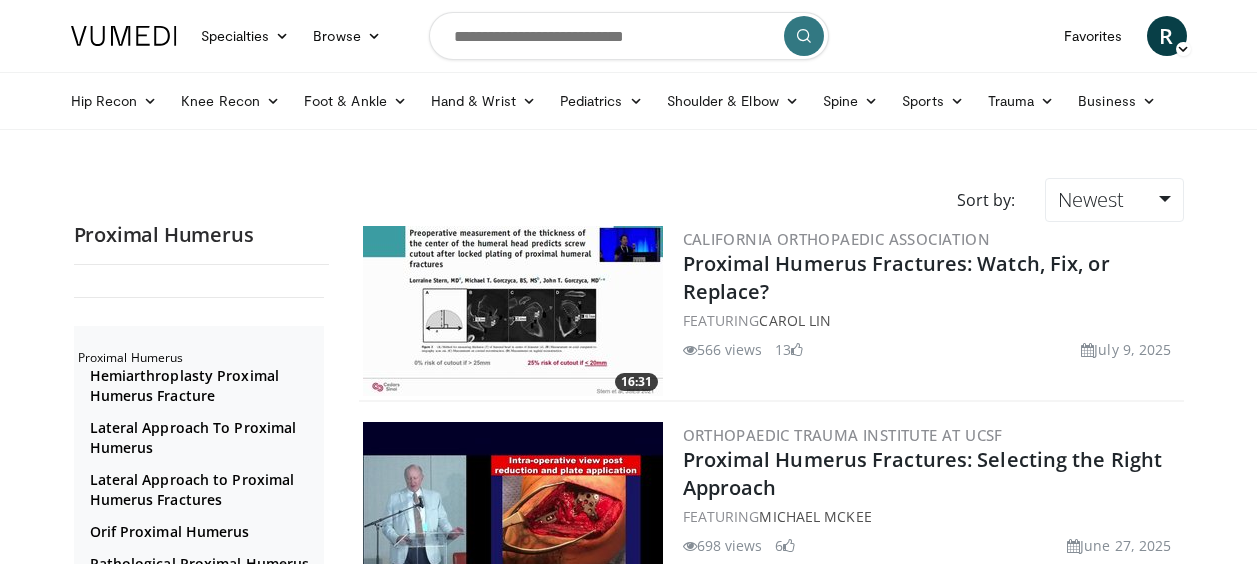 scroll, scrollTop: 203, scrollLeft: 0, axis: vertical 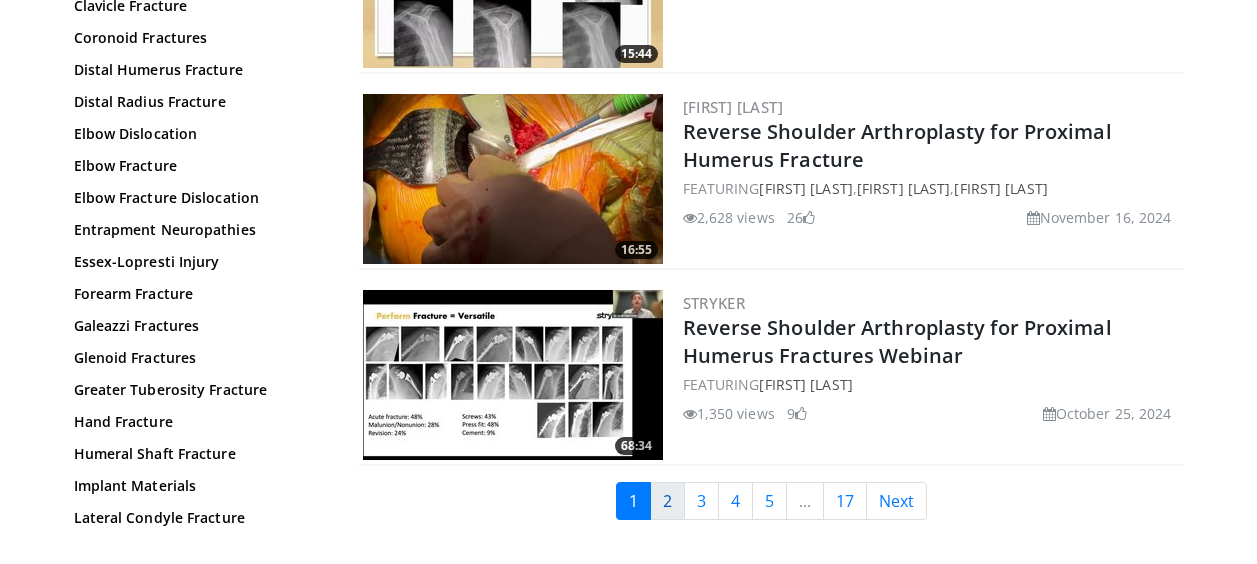 click on "2" at bounding box center [667, 501] 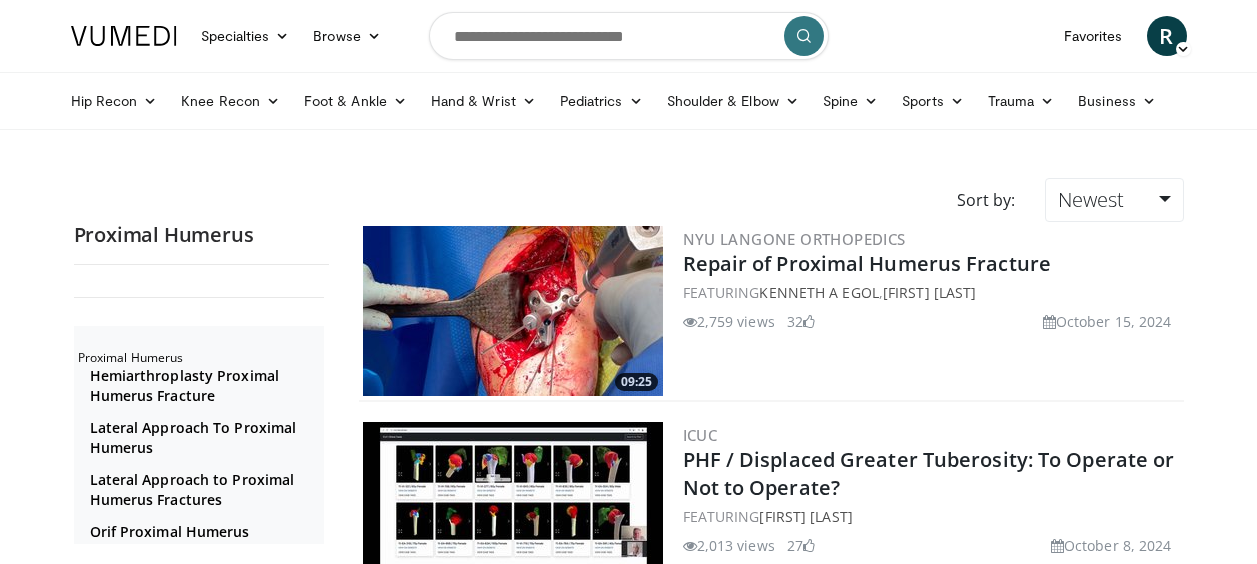 scroll, scrollTop: 0, scrollLeft: 0, axis: both 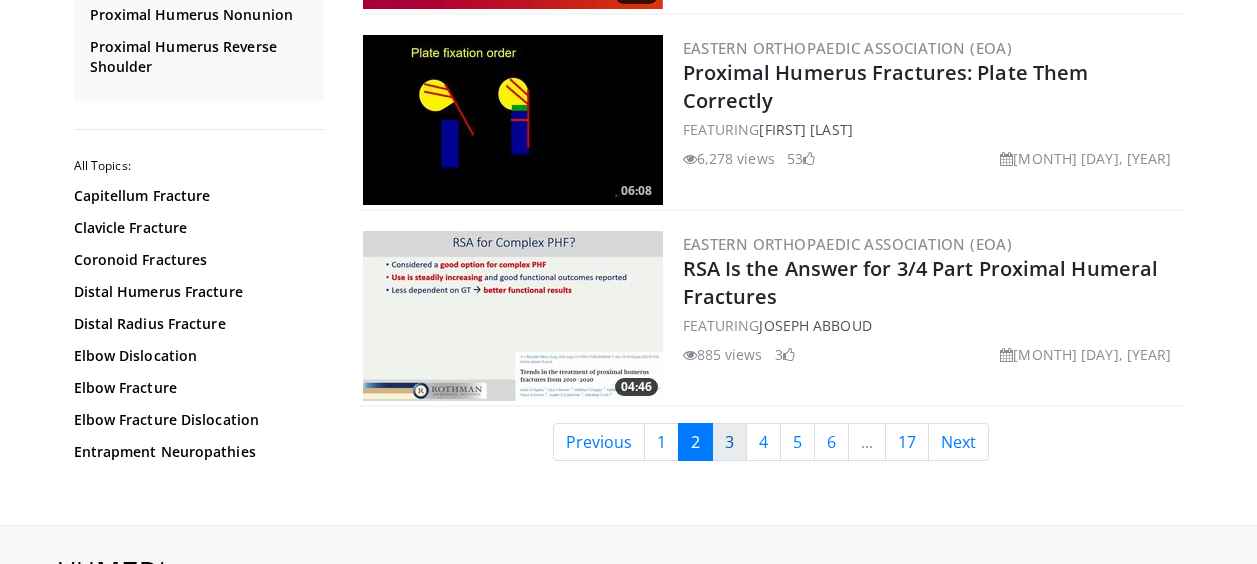 click on "3" at bounding box center (729, 442) 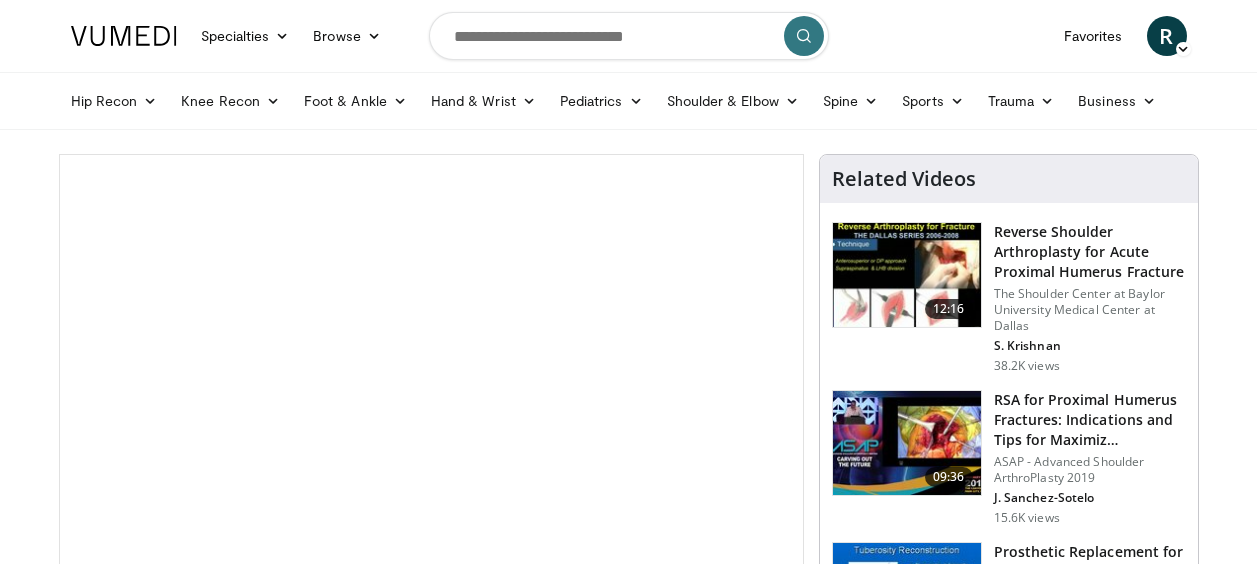 scroll, scrollTop: 0, scrollLeft: 0, axis: both 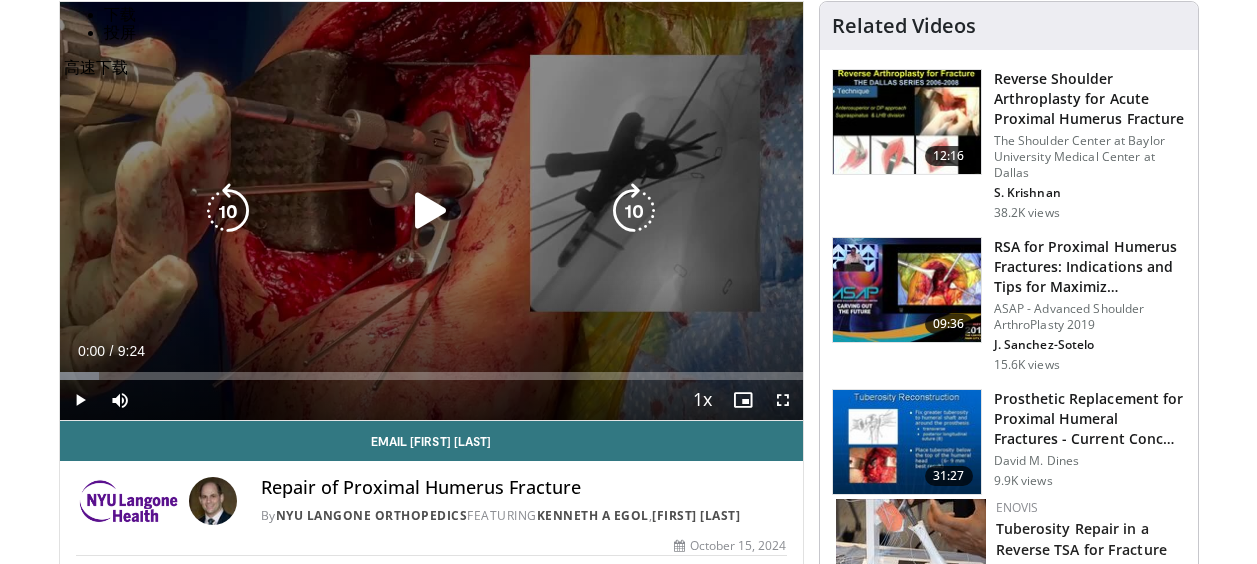 click at bounding box center (431, 211) 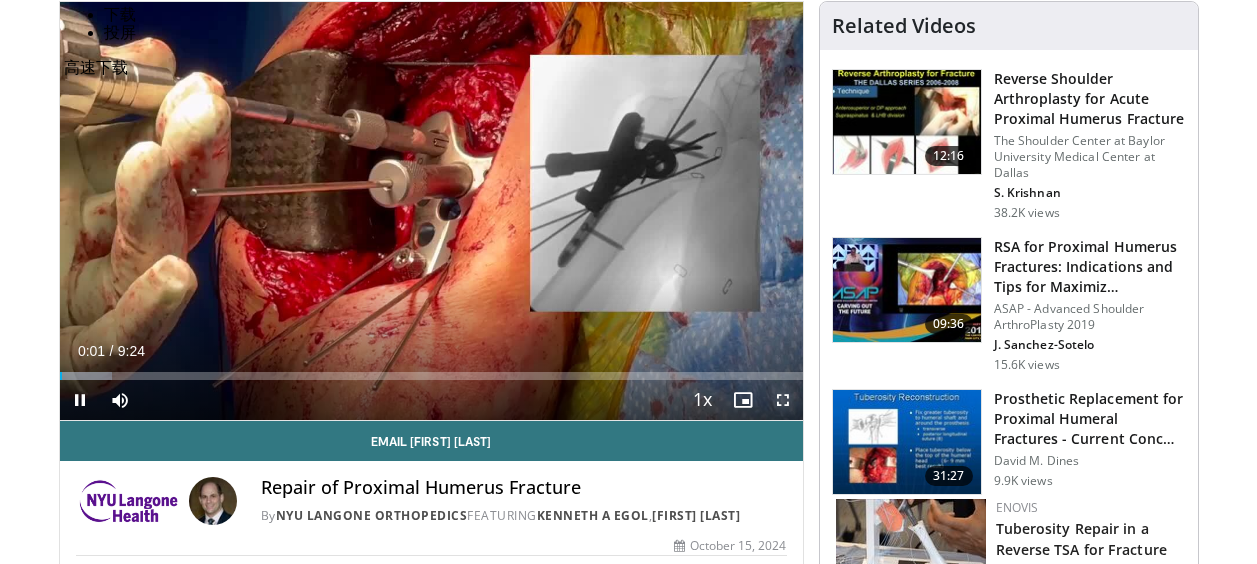 click at bounding box center [783, 400] 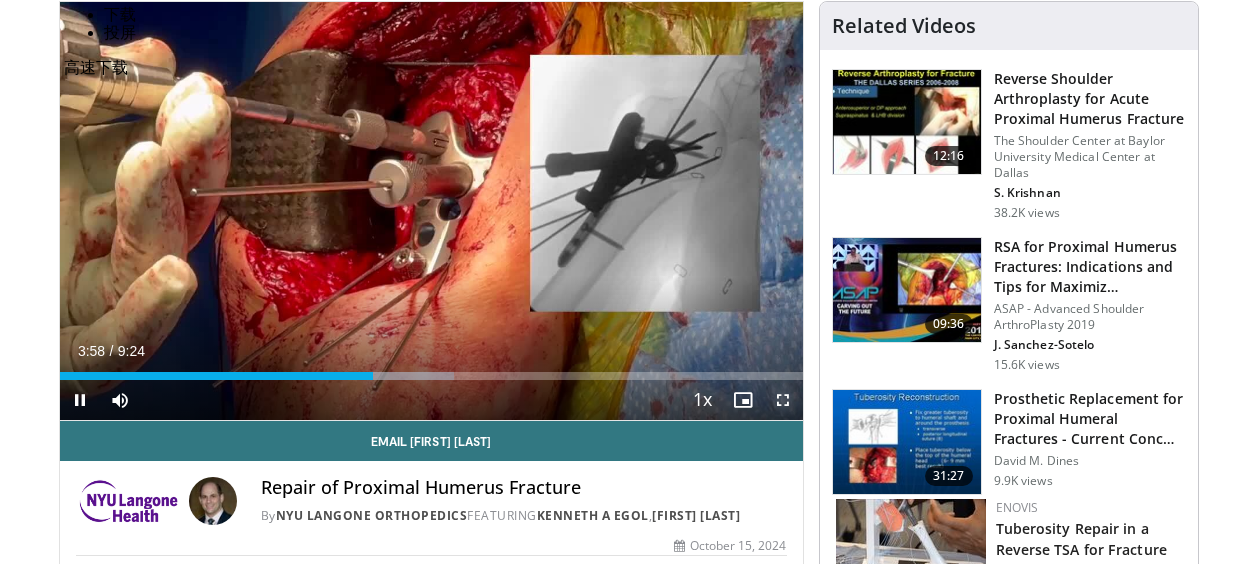 click at bounding box center (783, 400) 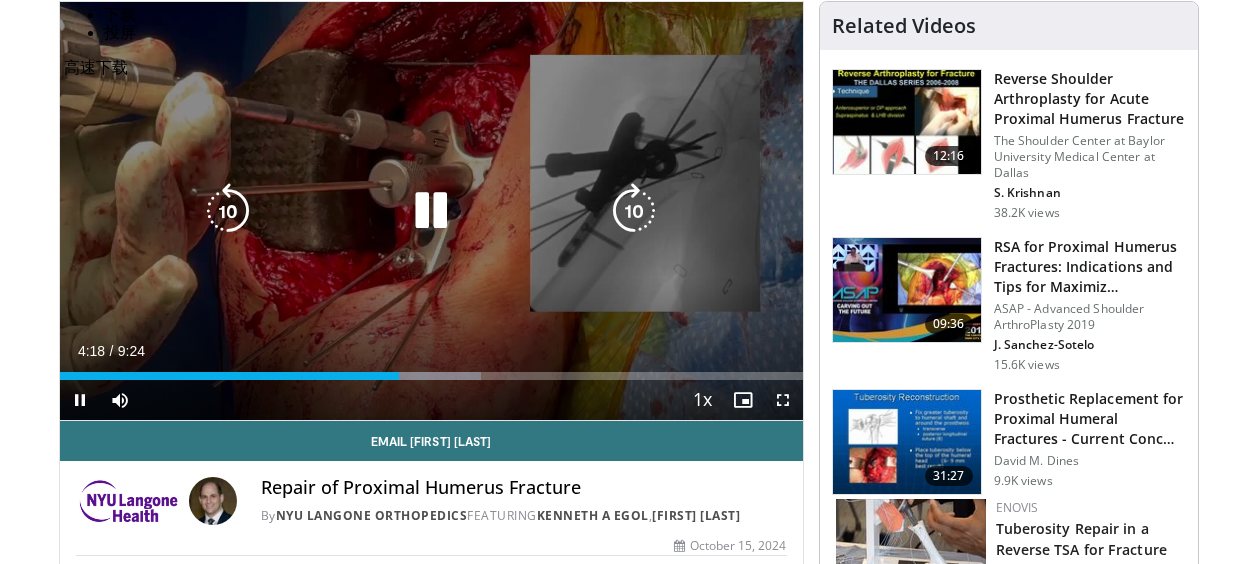 click at bounding box center [431, 211] 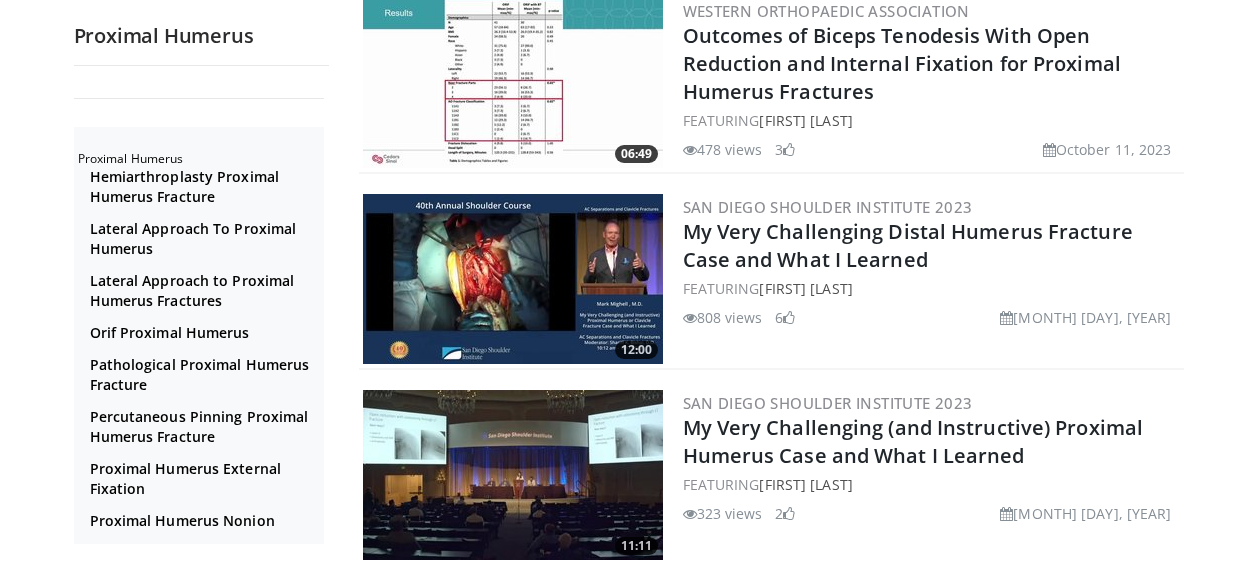 scroll, scrollTop: 0, scrollLeft: 0, axis: both 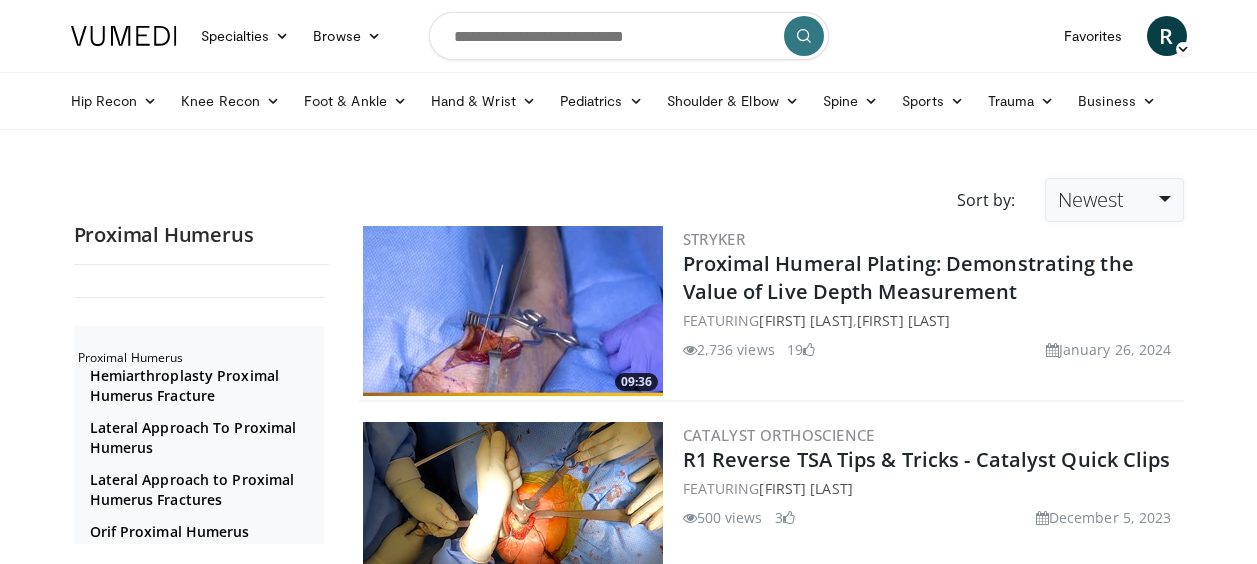 click on "Newest" at bounding box center (1091, 199) 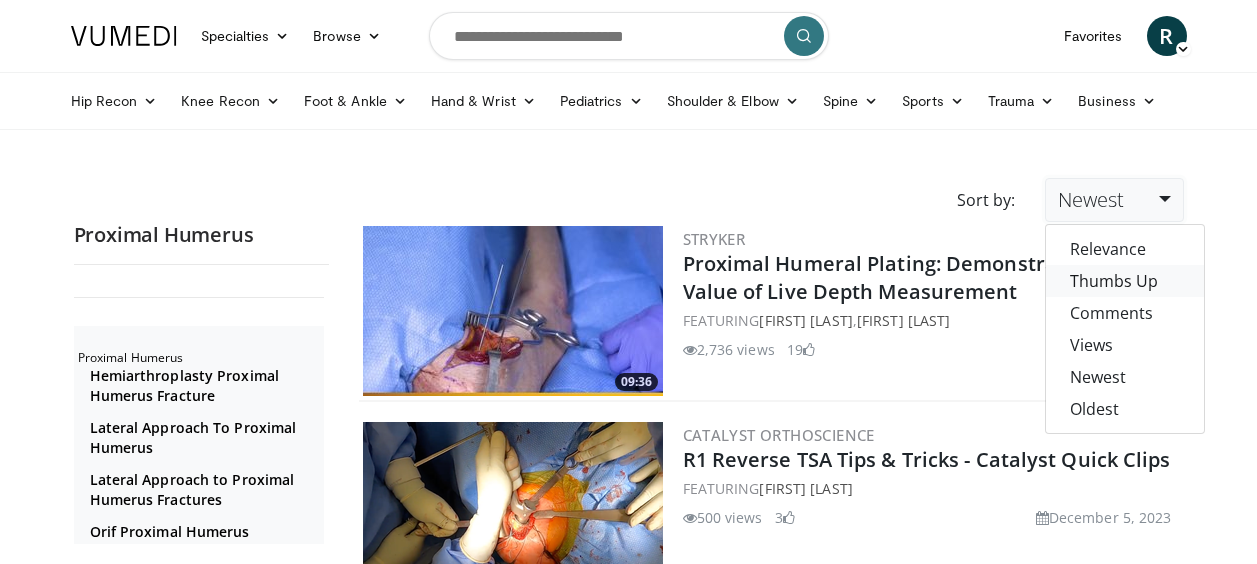 click on "Thumbs Up" at bounding box center [1125, 281] 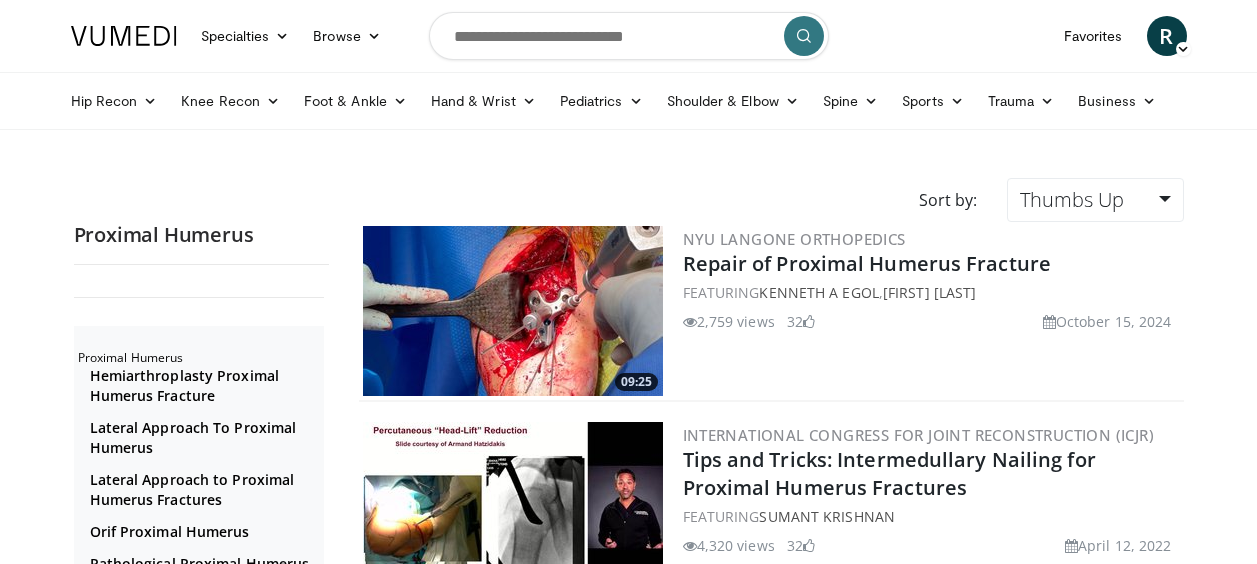 scroll, scrollTop: 62, scrollLeft: 0, axis: vertical 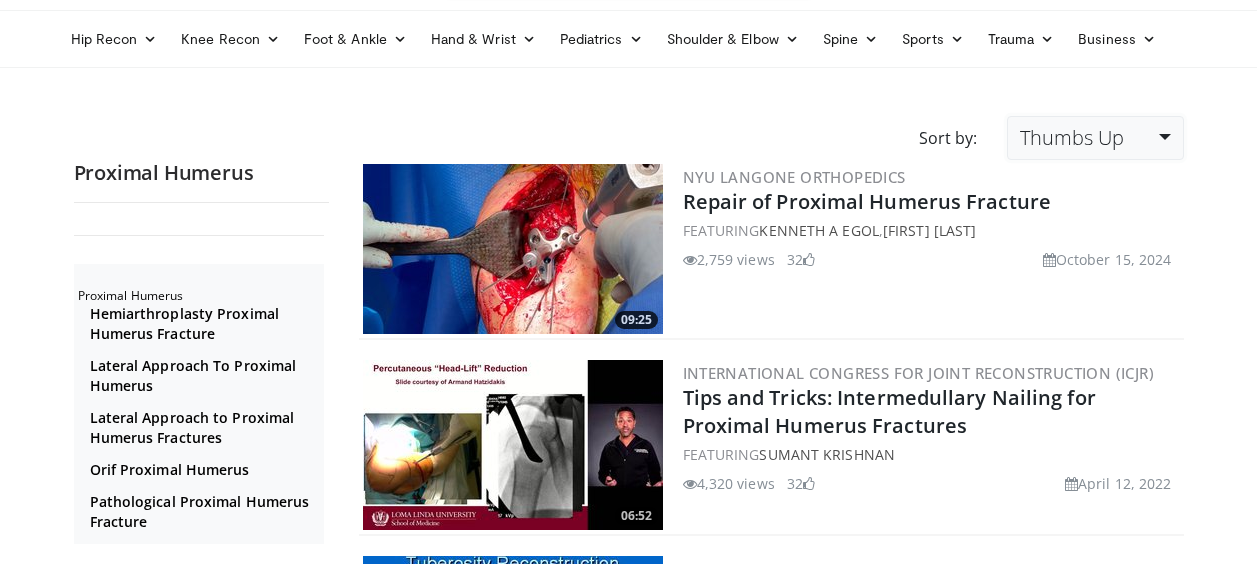 click on "Thumbs Up" at bounding box center (1072, 137) 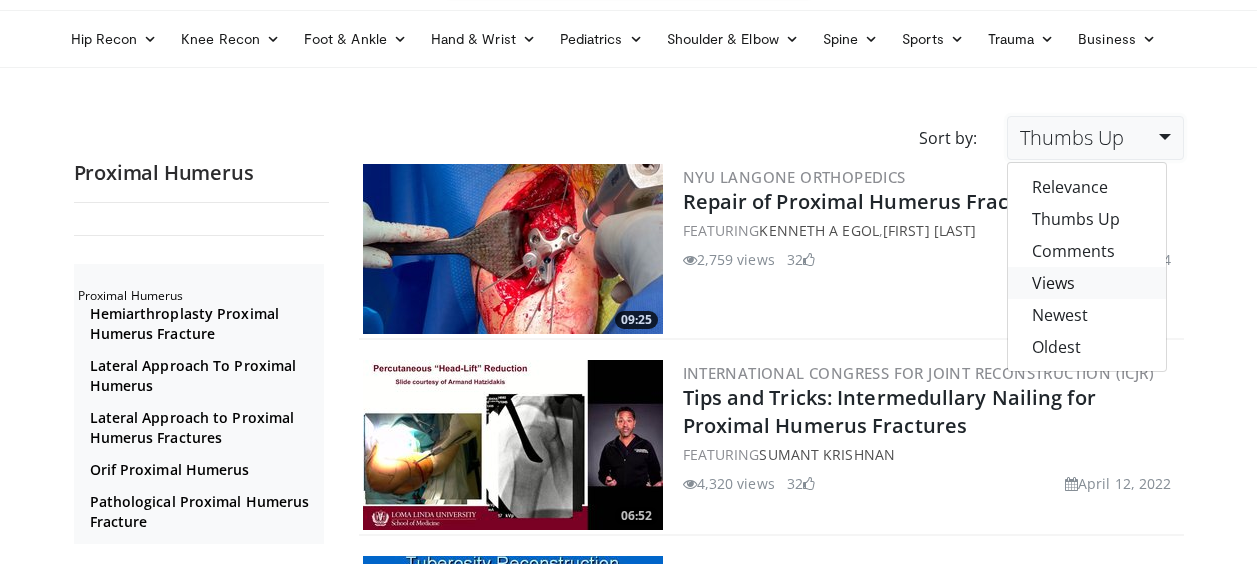 click on "Views" at bounding box center (1087, 283) 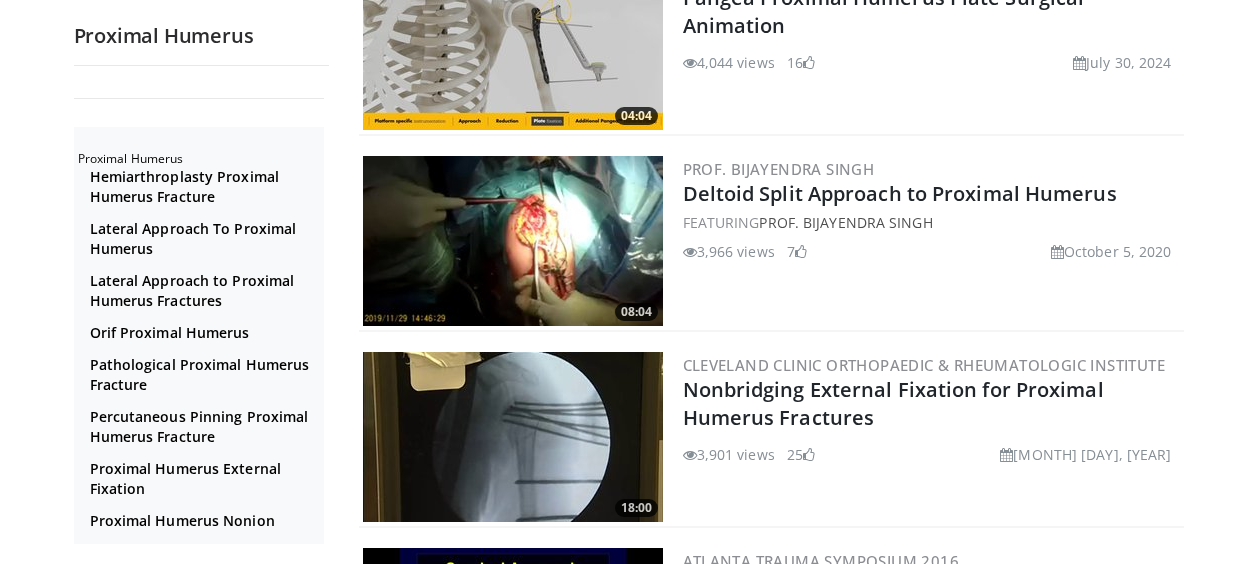 scroll, scrollTop: 2637, scrollLeft: 0, axis: vertical 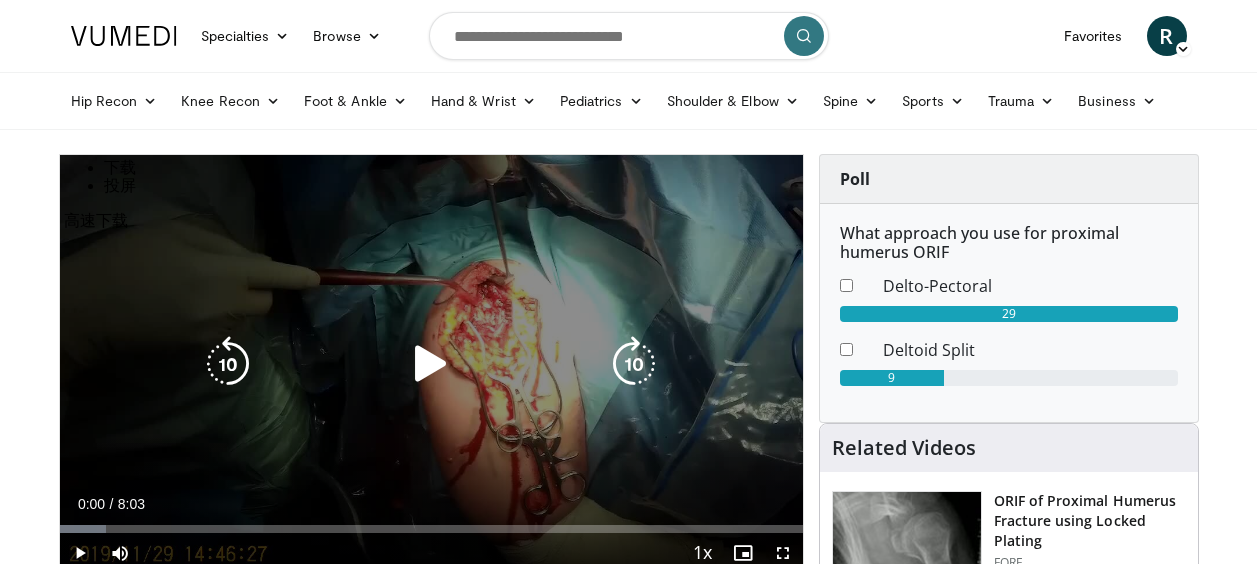 click on "10 seconds
Tap to unmute" at bounding box center (431, 364) 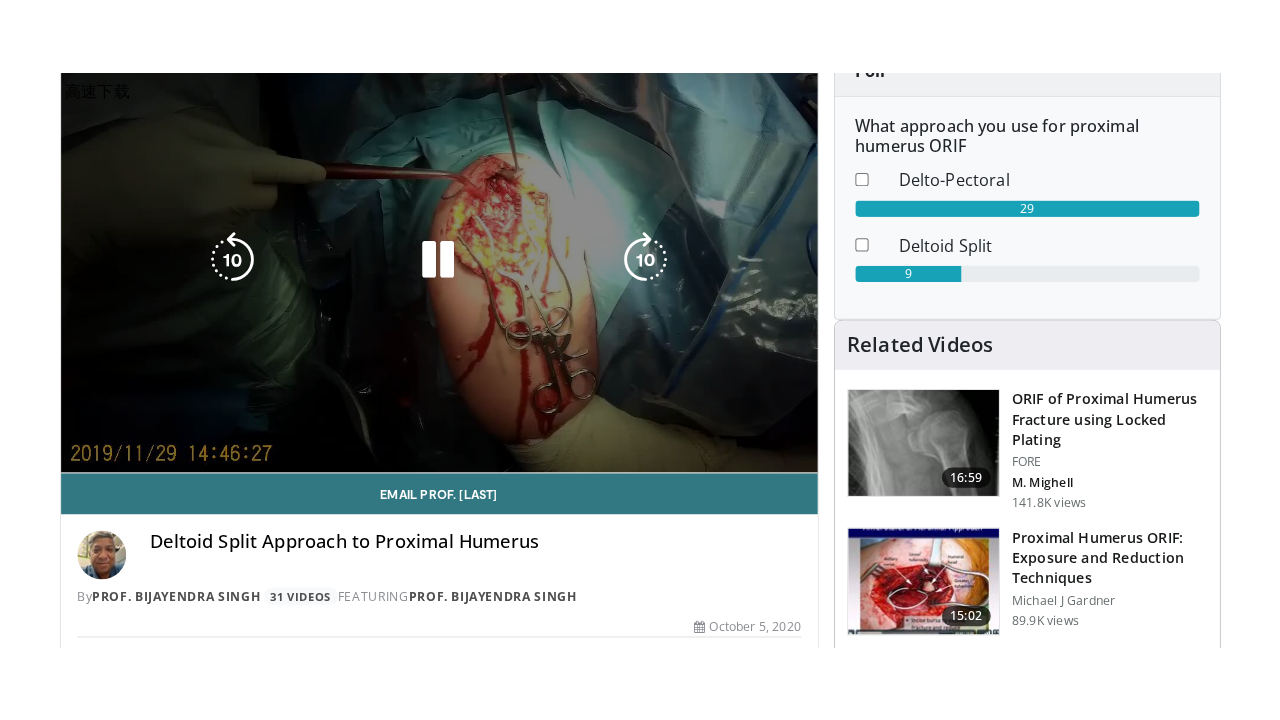 scroll, scrollTop: 182, scrollLeft: 0, axis: vertical 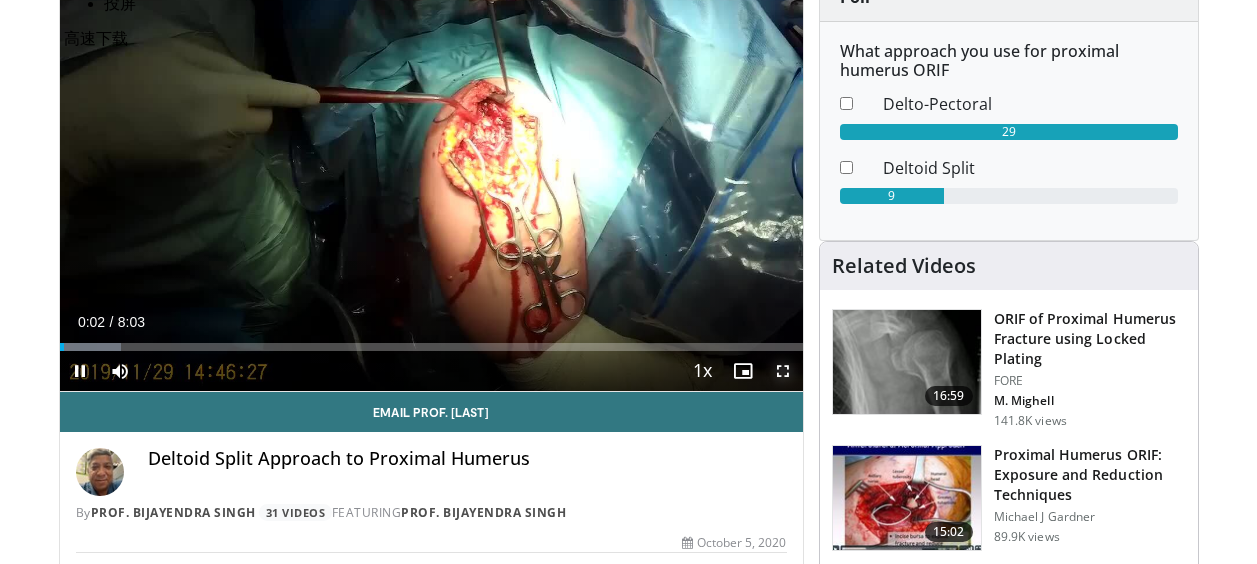 click at bounding box center [783, 371] 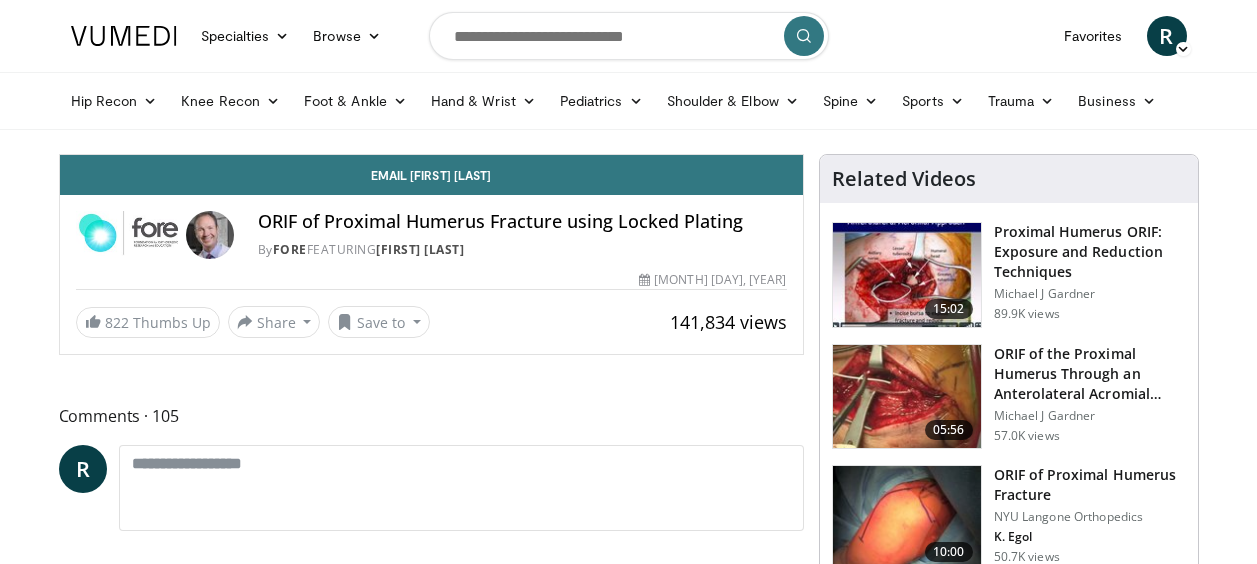 scroll, scrollTop: 0, scrollLeft: 0, axis: both 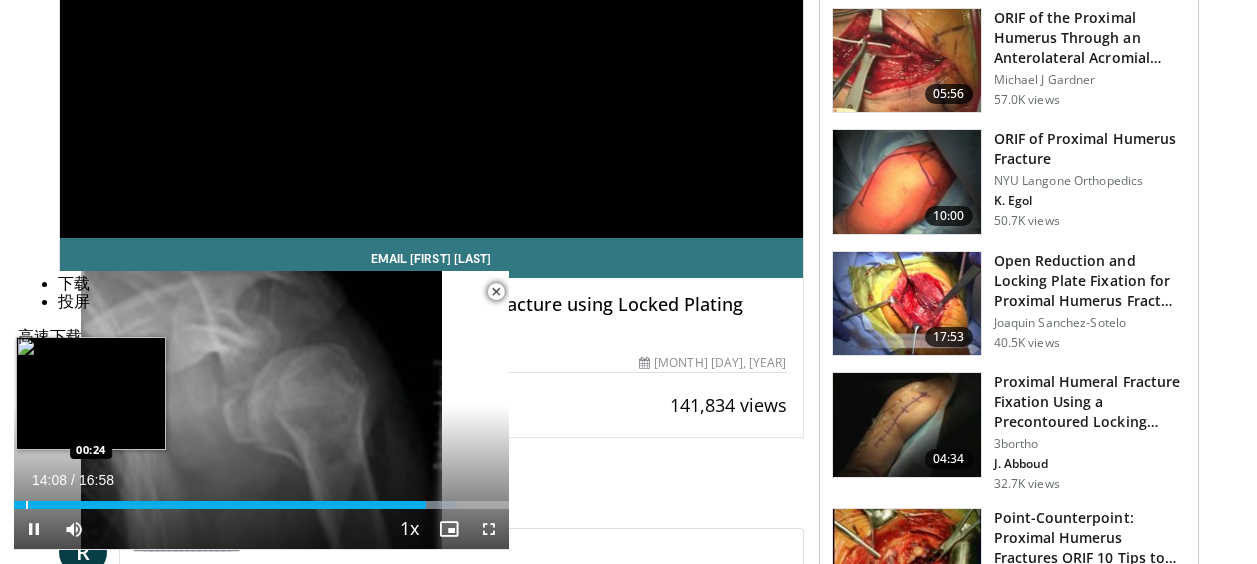 click on "14:08" at bounding box center (220, 505) 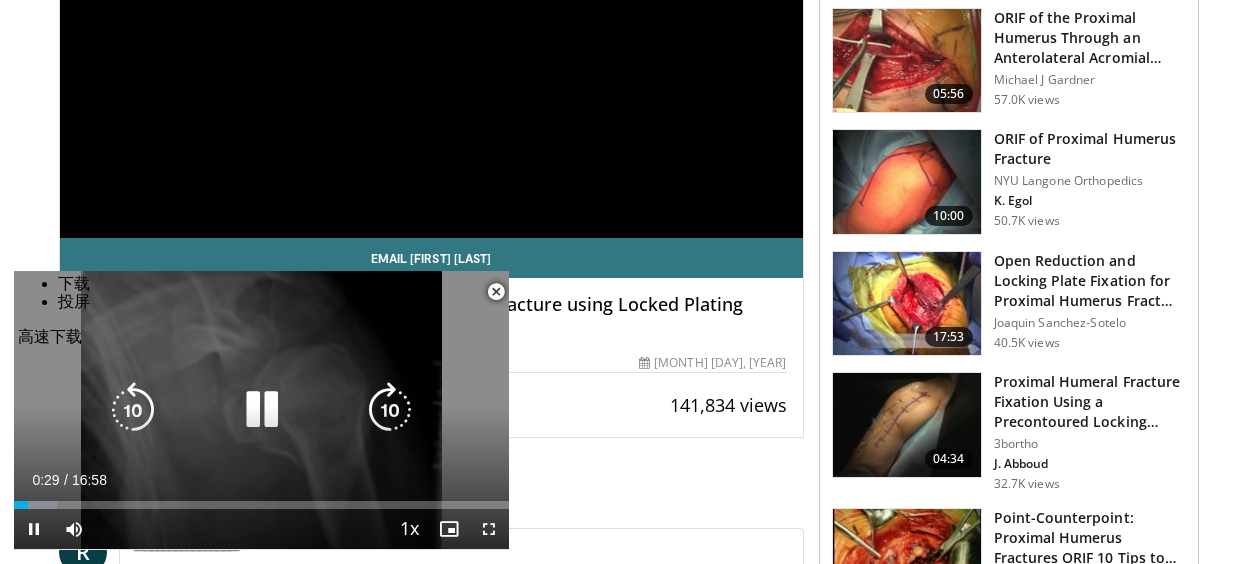 click on "**********" at bounding box center [261, 410] 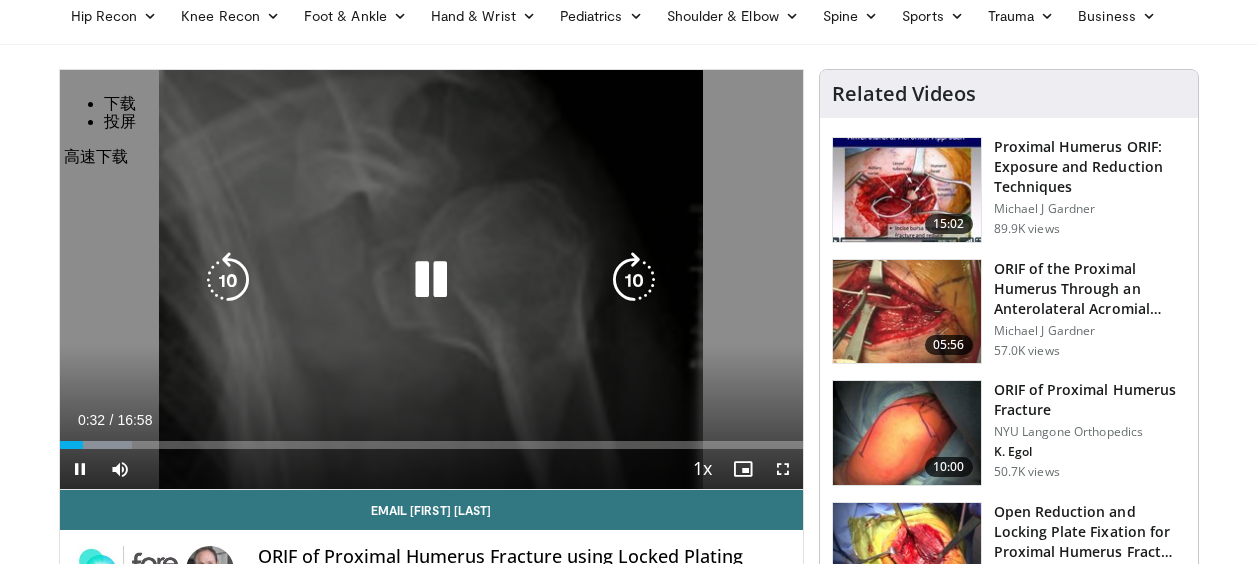 scroll, scrollTop: 86, scrollLeft: 0, axis: vertical 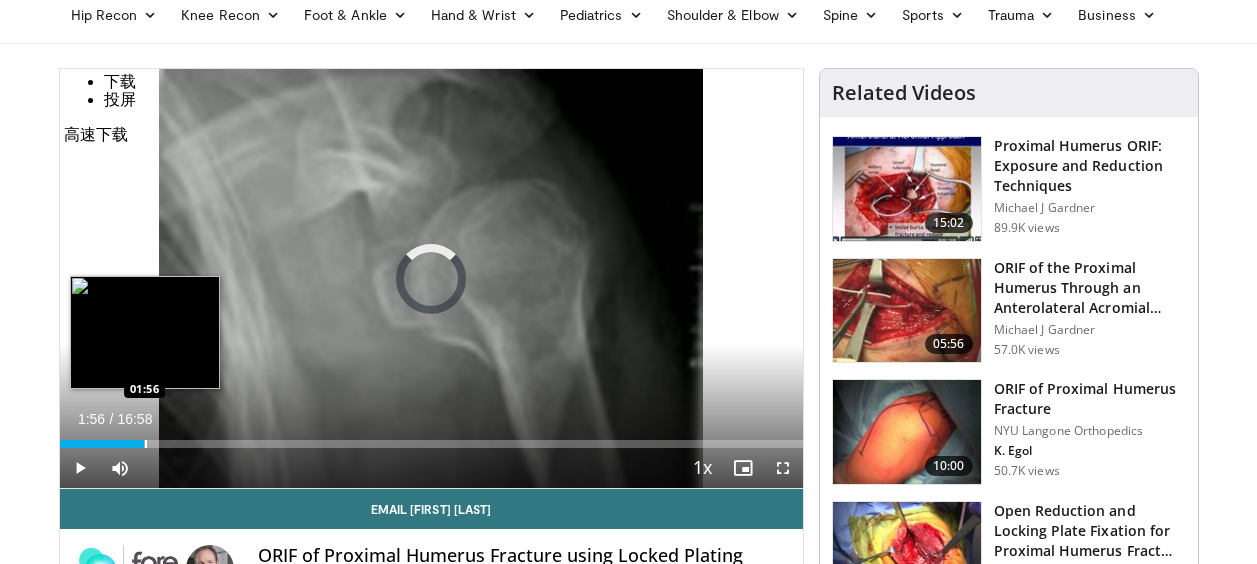click on "Loaded :  9.74% 01:56 01:56" at bounding box center [431, 444] 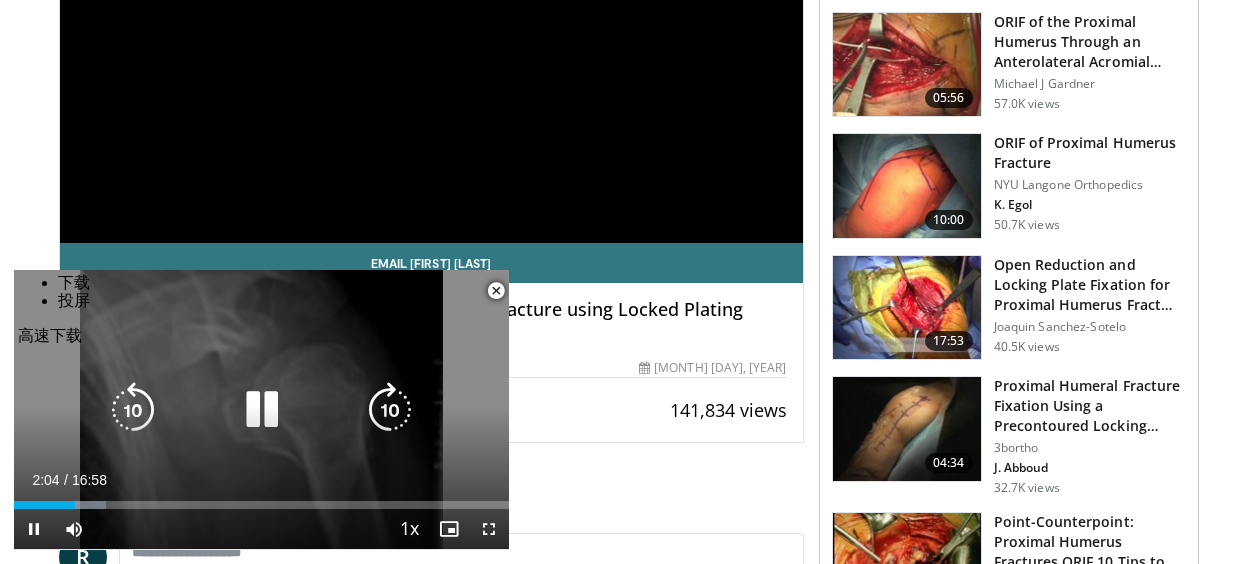 scroll, scrollTop: 333, scrollLeft: 0, axis: vertical 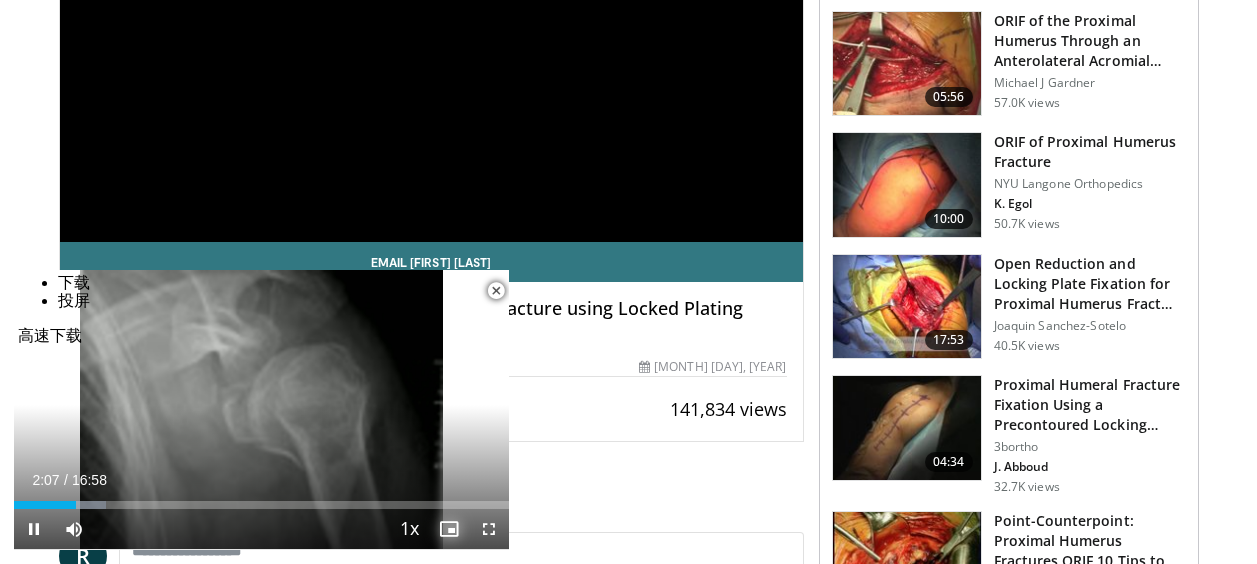 click at bounding box center (449, 529) 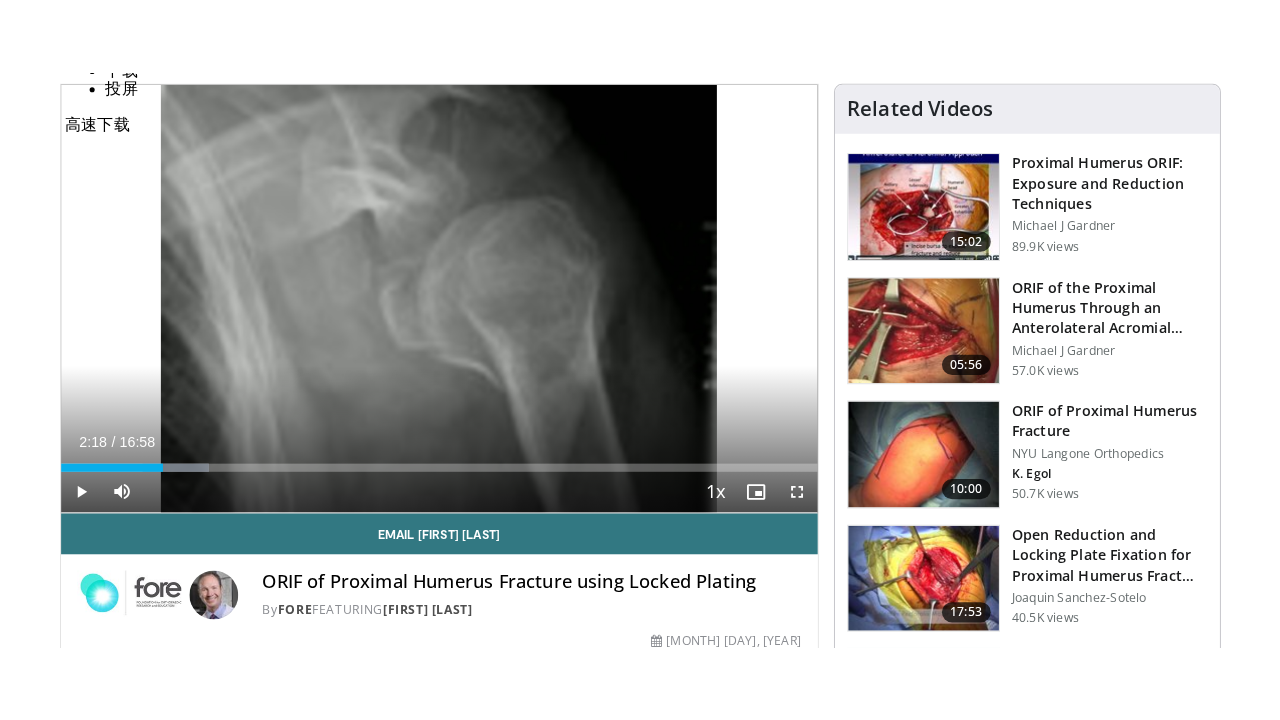 scroll, scrollTop: 170, scrollLeft: 0, axis: vertical 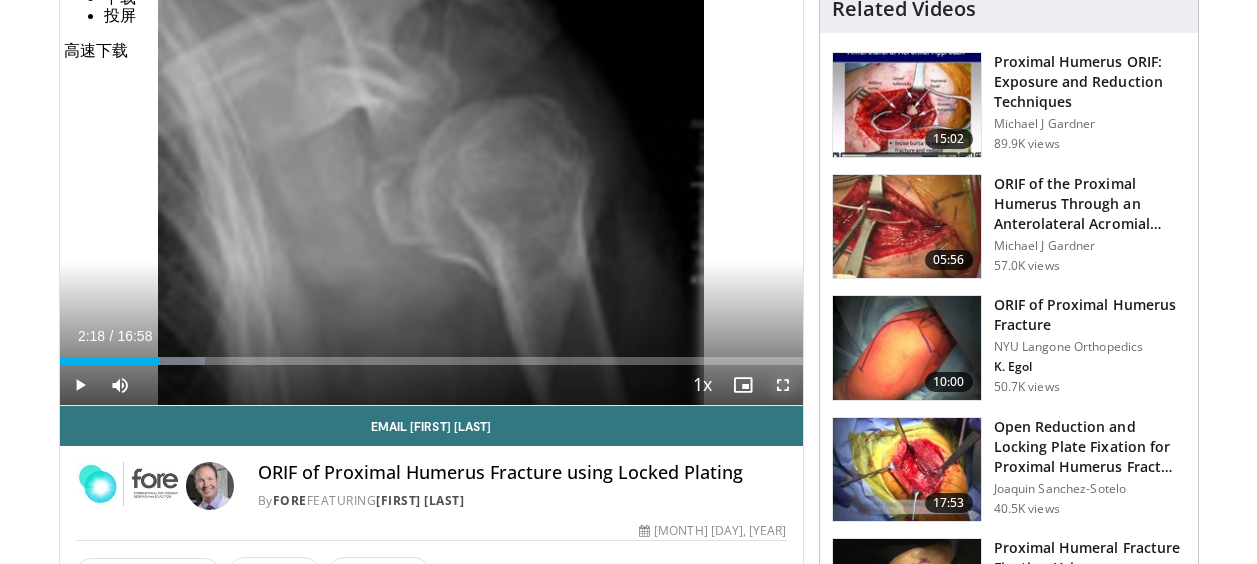 click at bounding box center (783, 385) 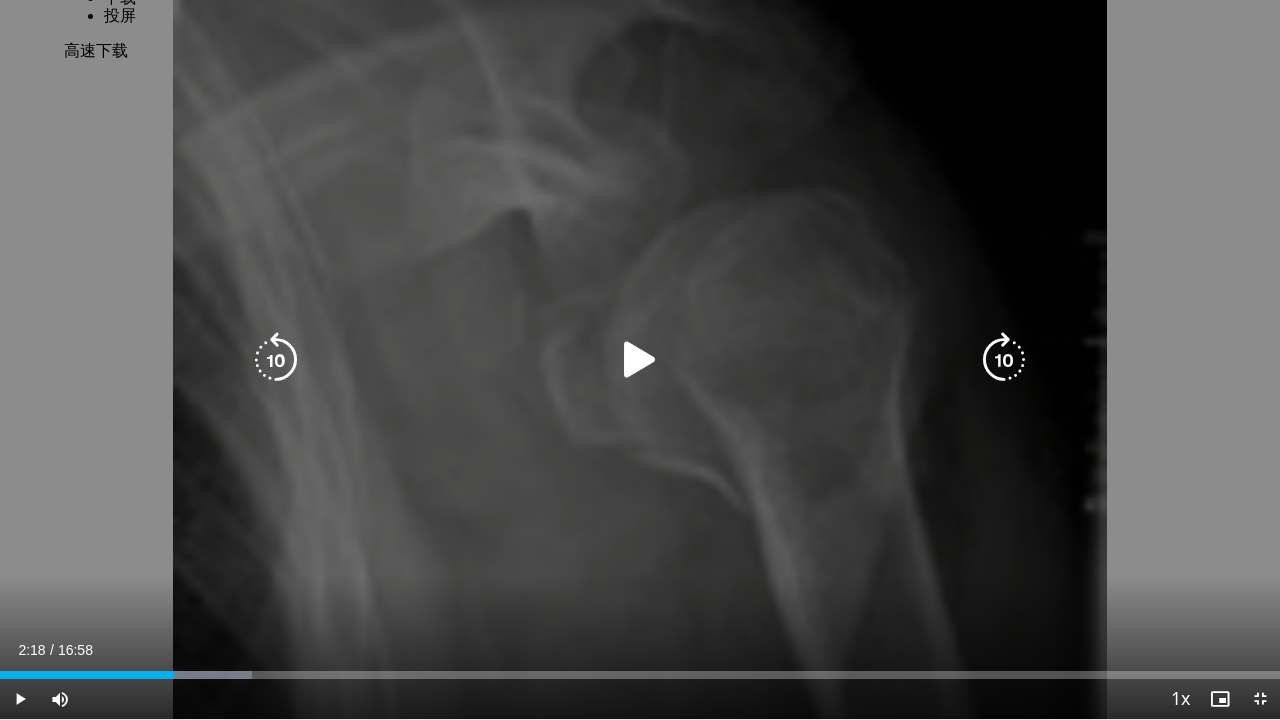 click on "10 seconds
Tap to unmute" at bounding box center (640, 359) 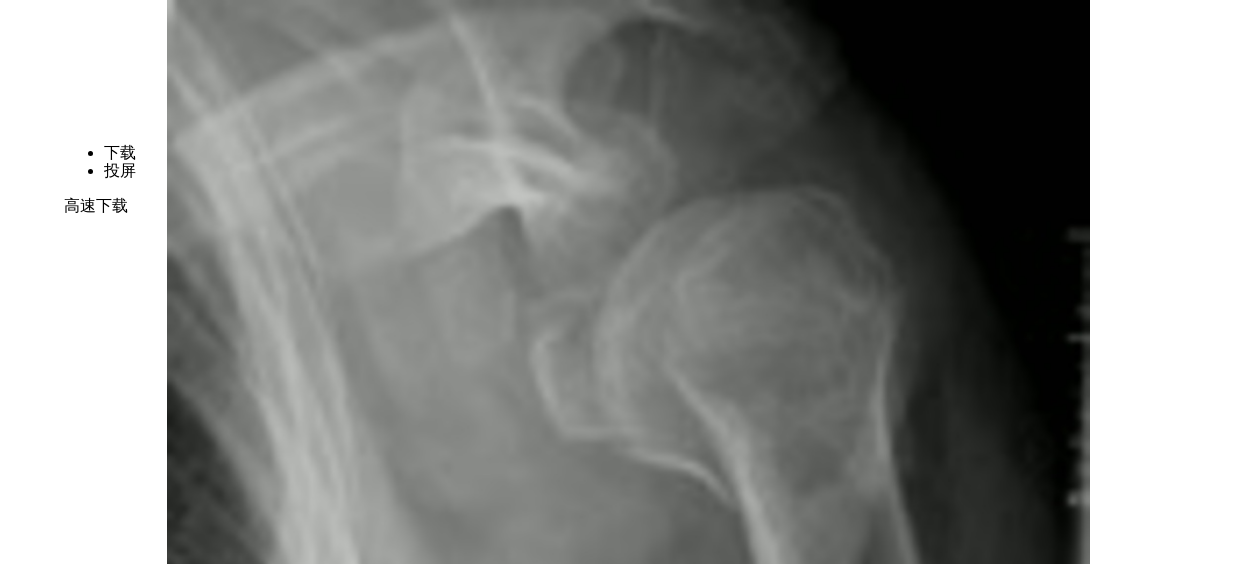 scroll, scrollTop: 0, scrollLeft: 0, axis: both 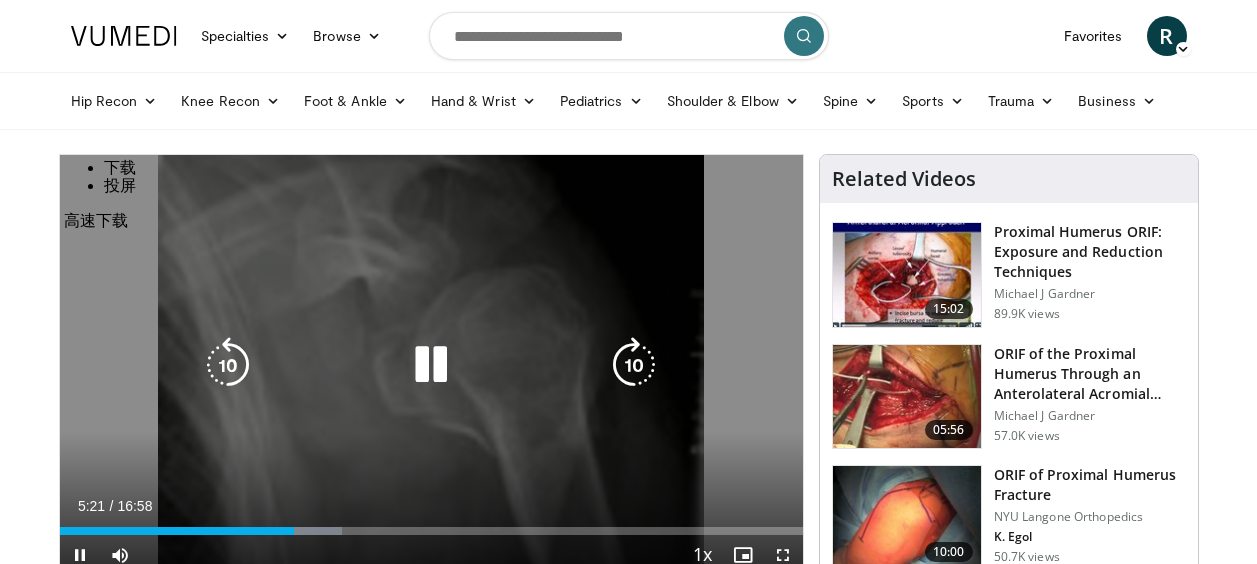 click at bounding box center [431, 365] 